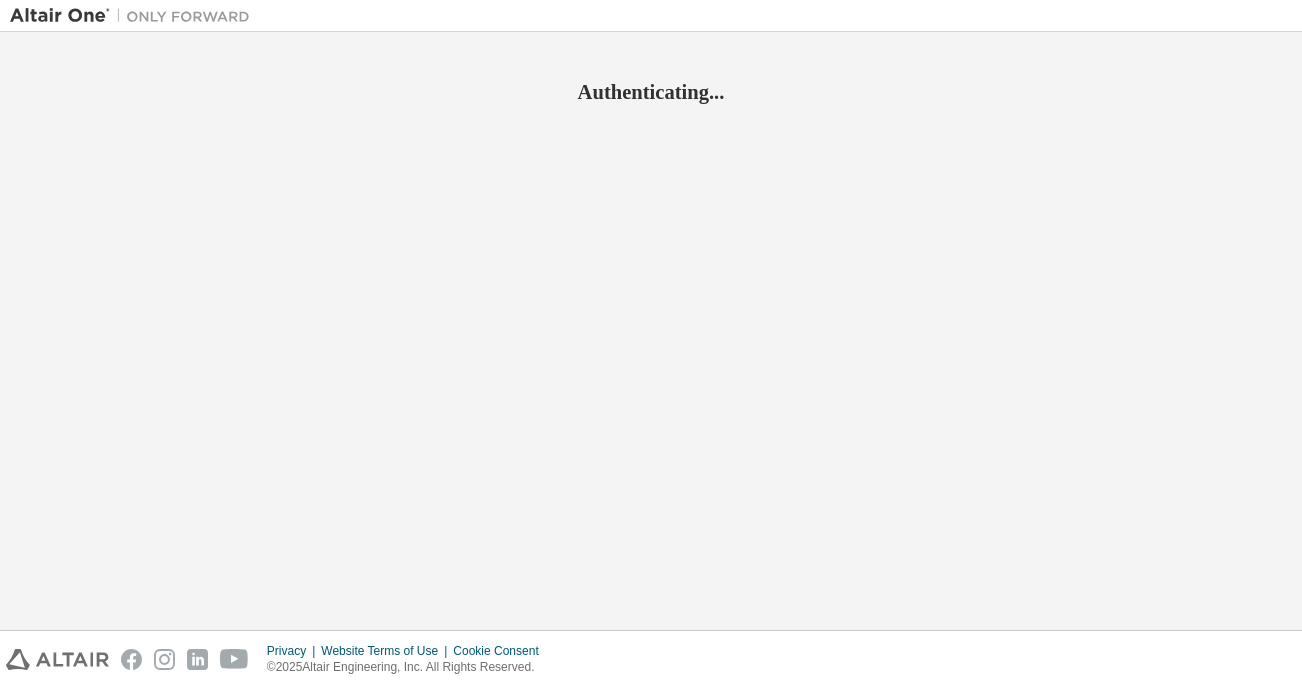 scroll, scrollTop: 0, scrollLeft: 0, axis: both 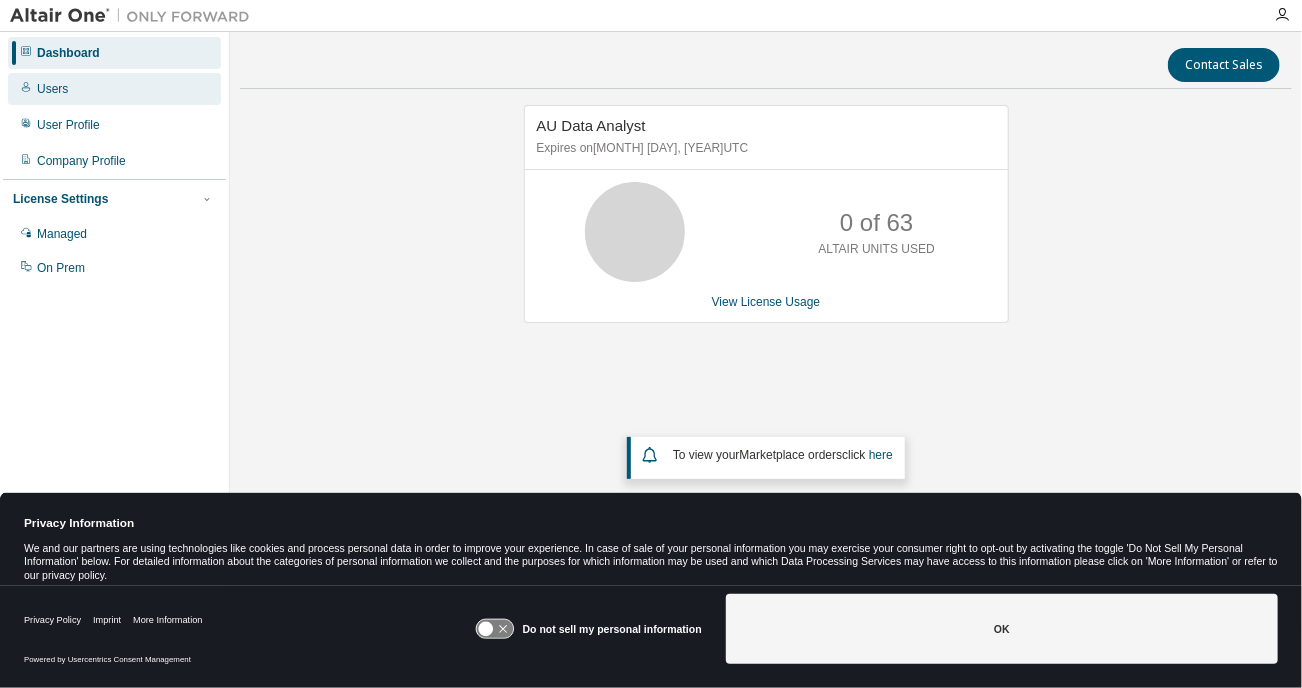click on "Users" at bounding box center [52, 89] 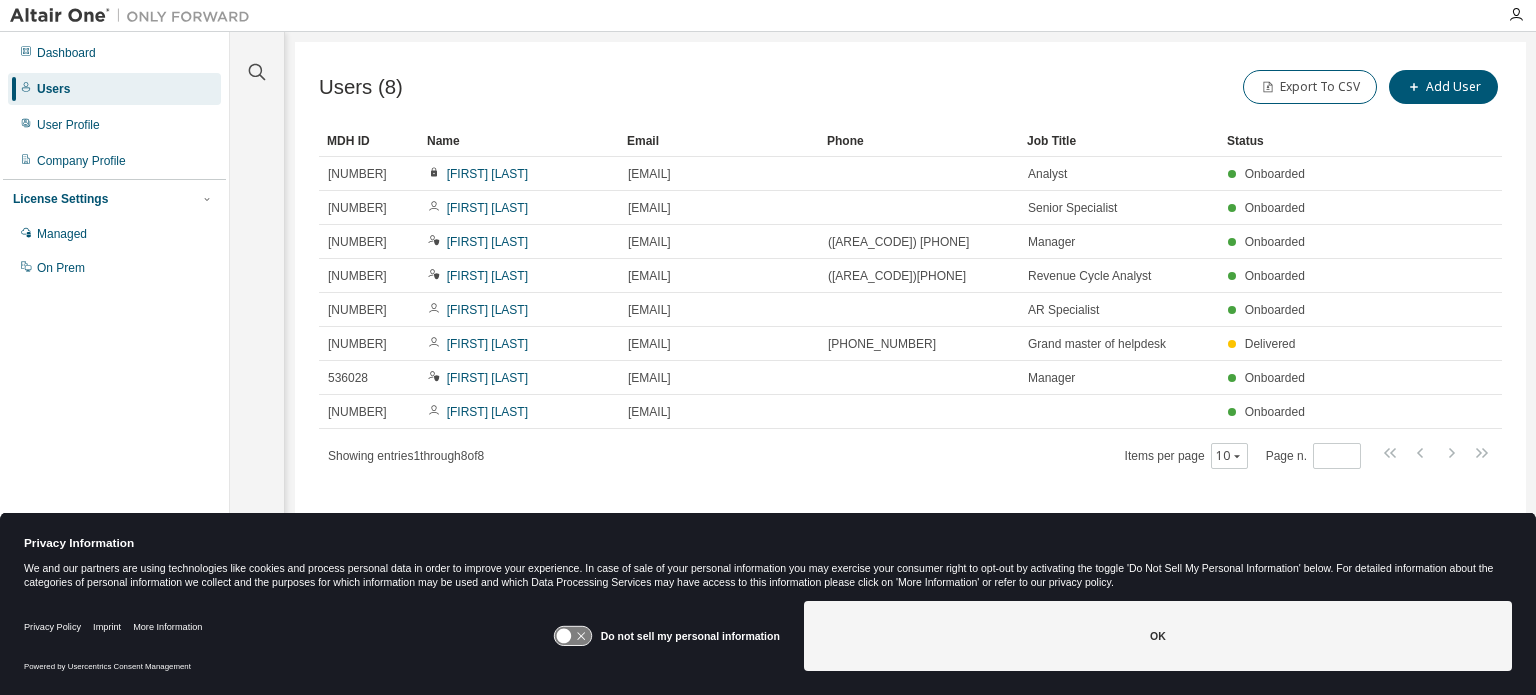 click on "Users (8) Export To CSV Add User" at bounding box center [910, 87] 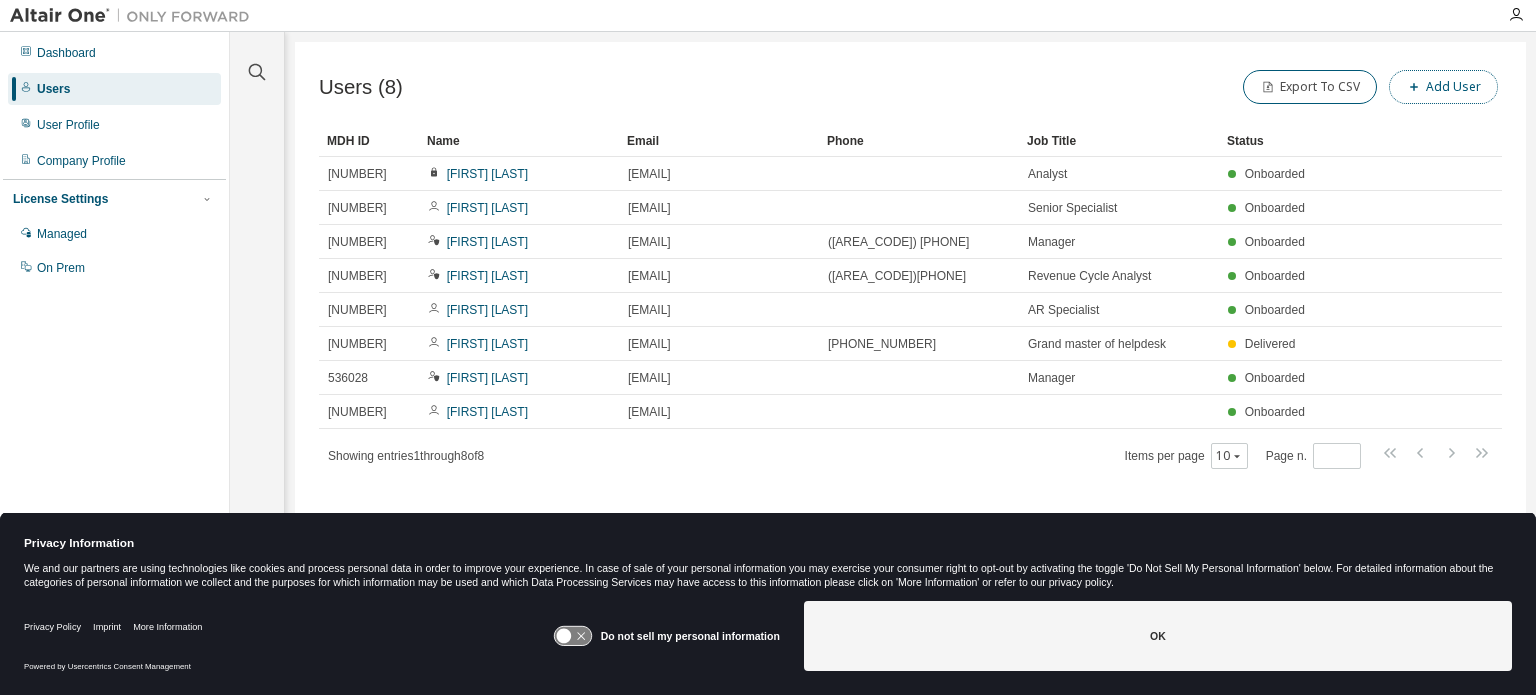 click on "Add User" at bounding box center (1443, 87) 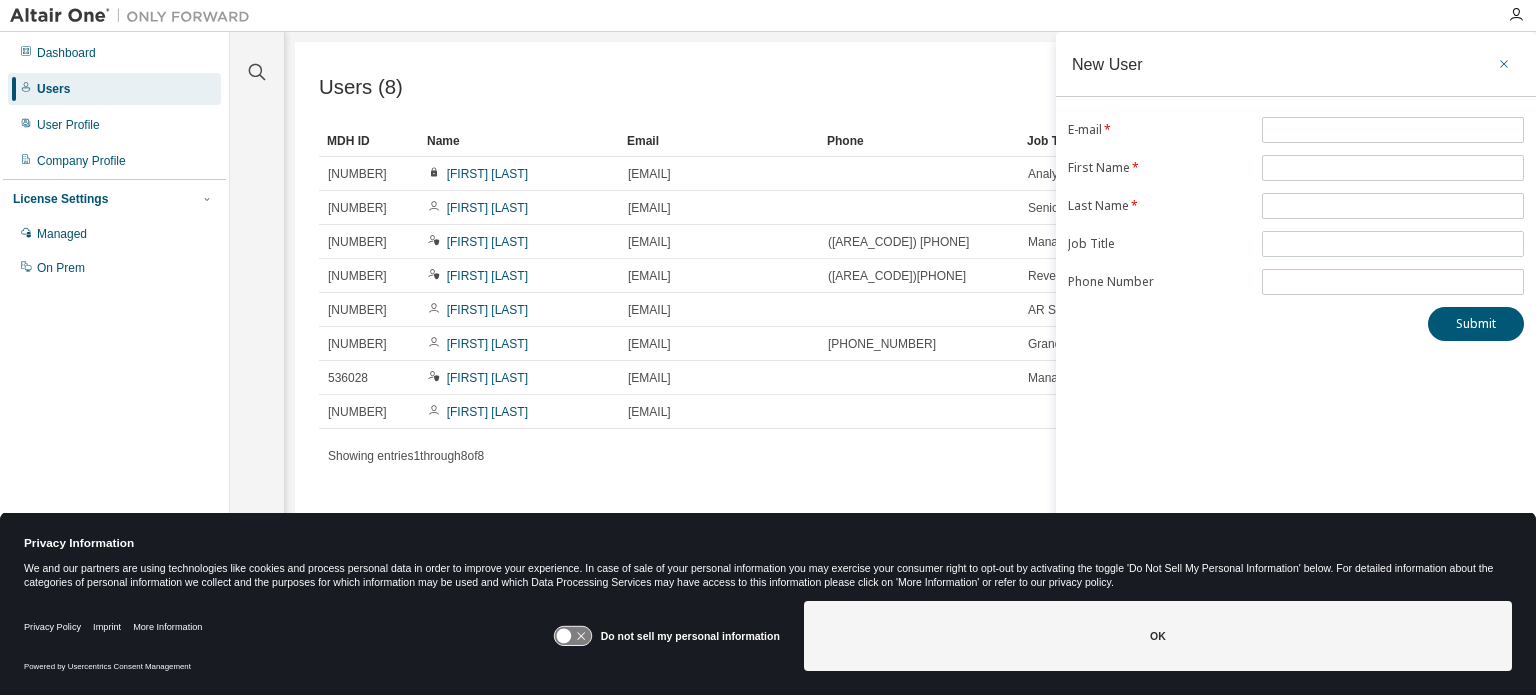 click 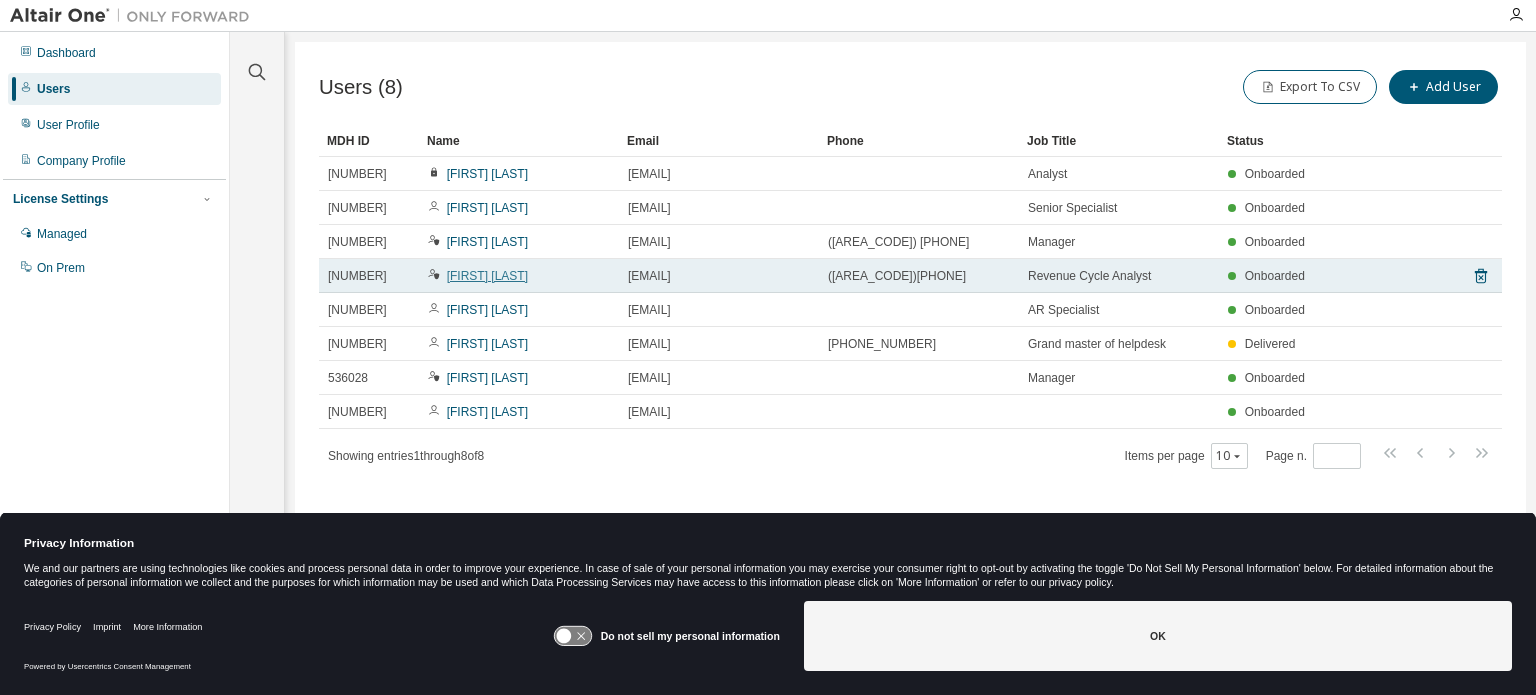 click on "David Buffington" at bounding box center [487, 276] 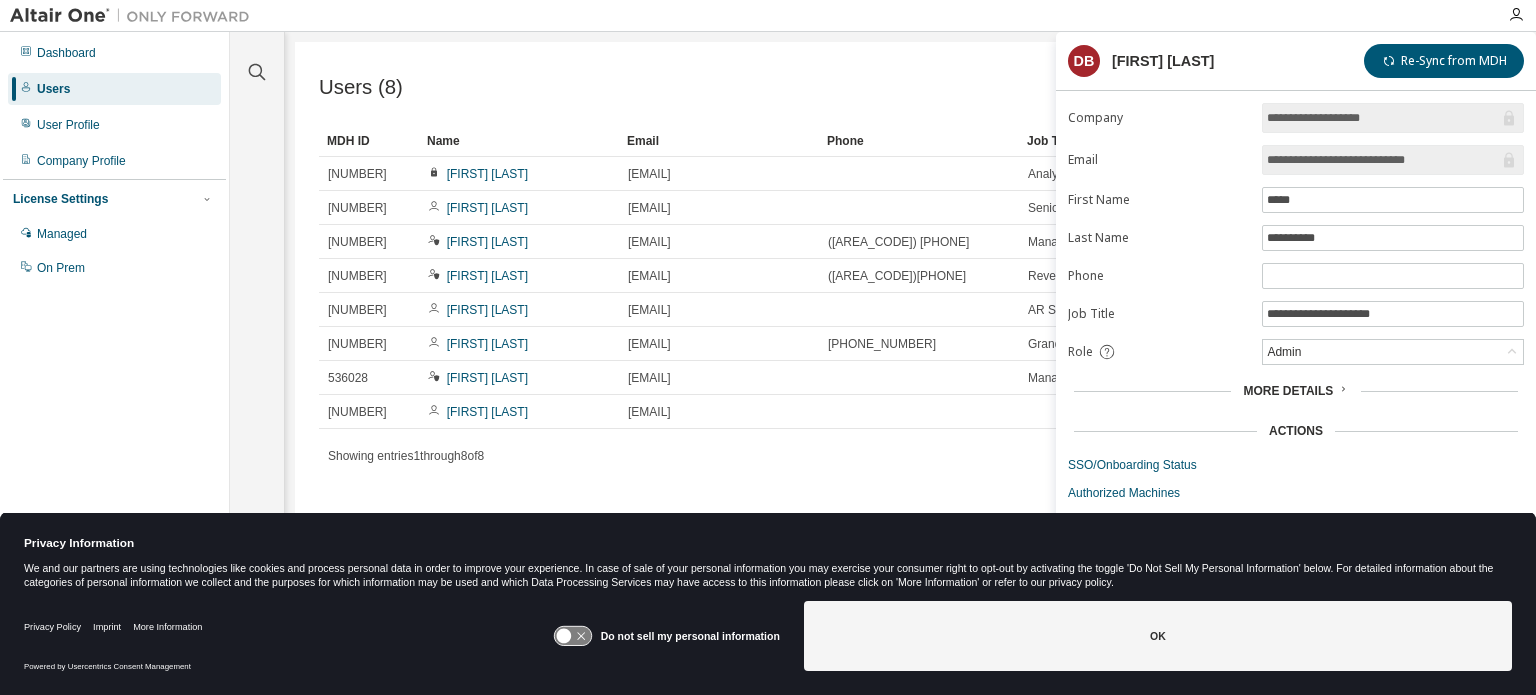 click on "Users (8) Export To CSV Add User" at bounding box center [910, 87] 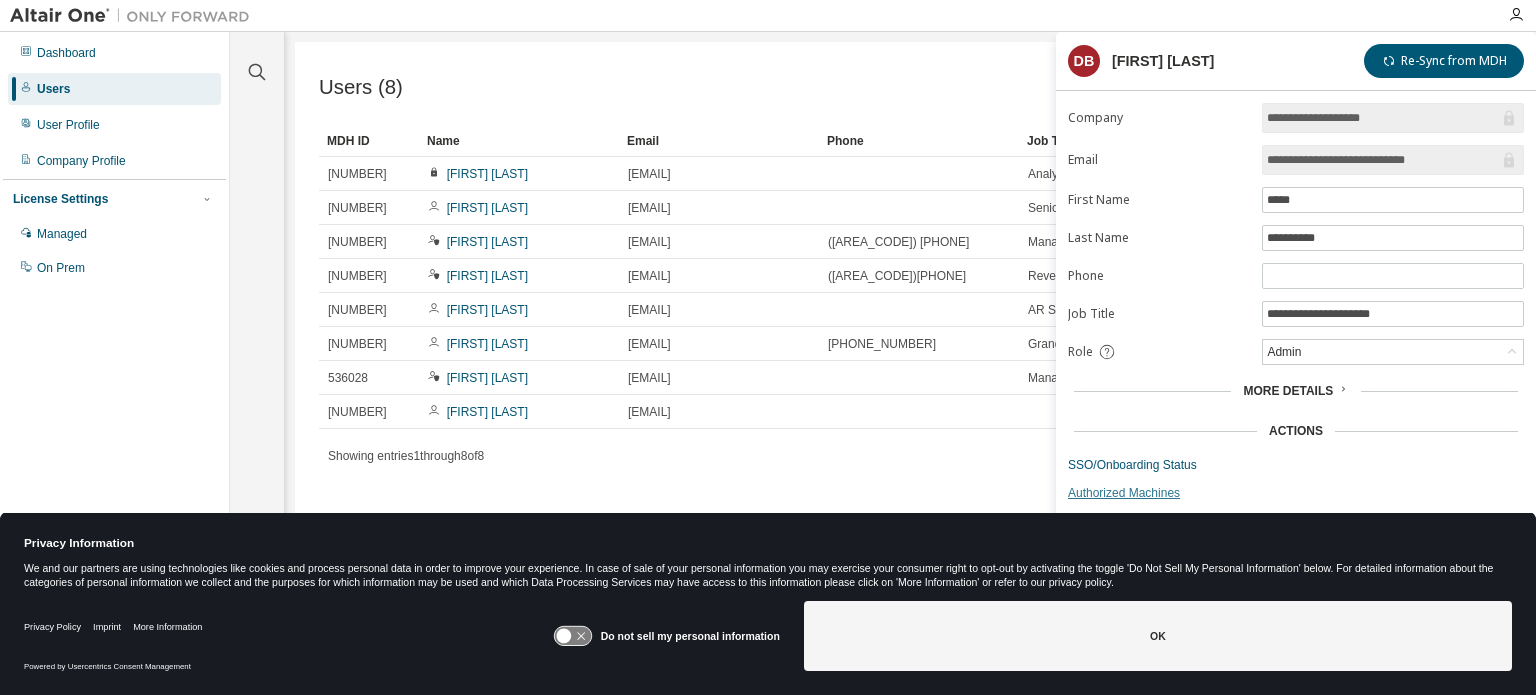 click on "Authorized Machines" at bounding box center (1296, 493) 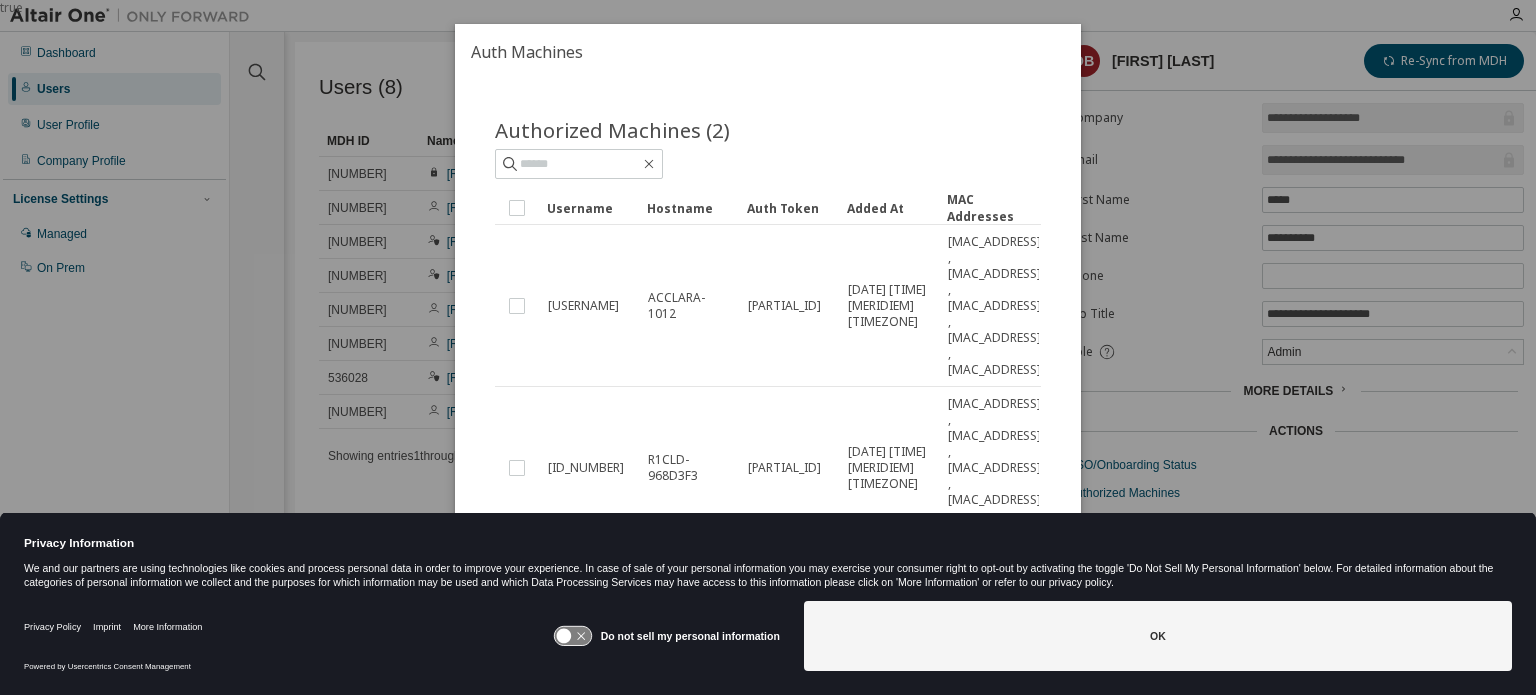 drag, startPoint x: 803, startPoint y: 46, endPoint x: 790, endPoint y: 51, distance: 13.928389 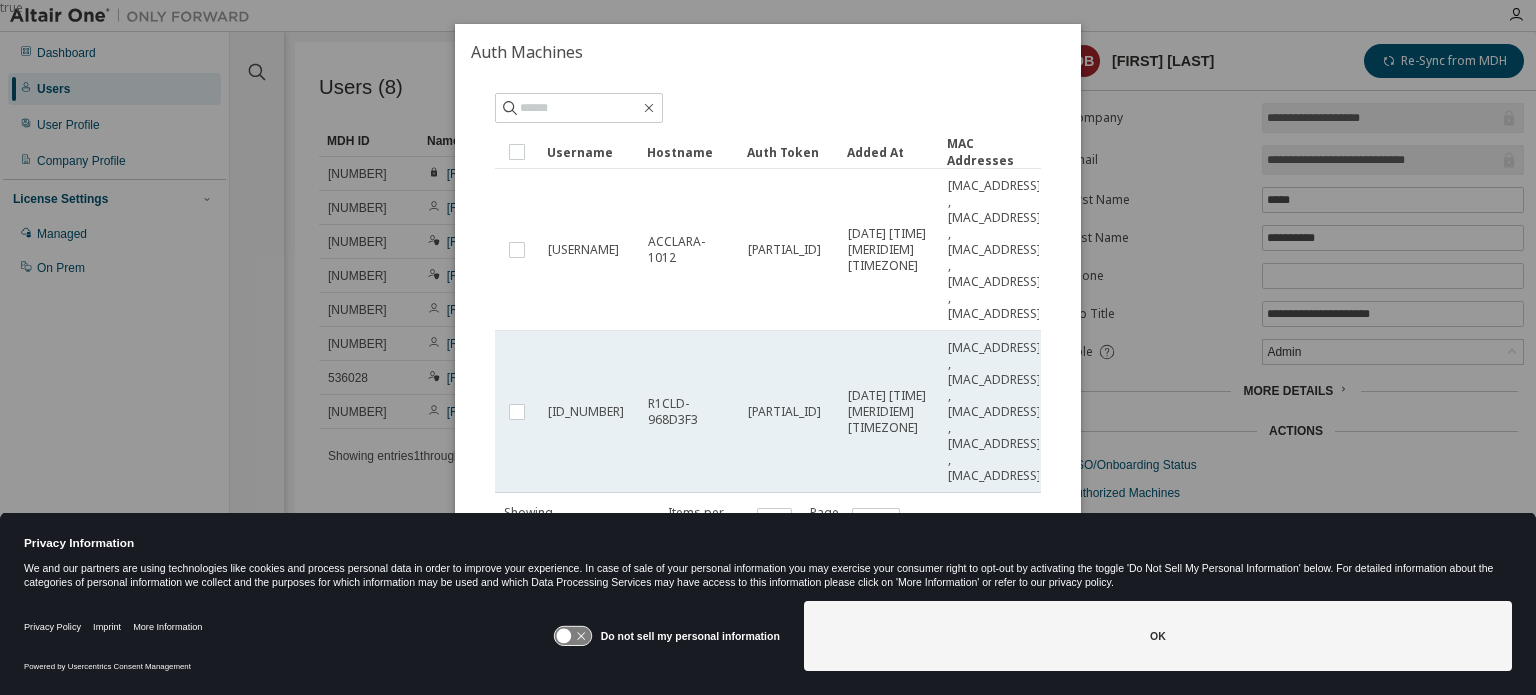 scroll, scrollTop: 84, scrollLeft: 0, axis: vertical 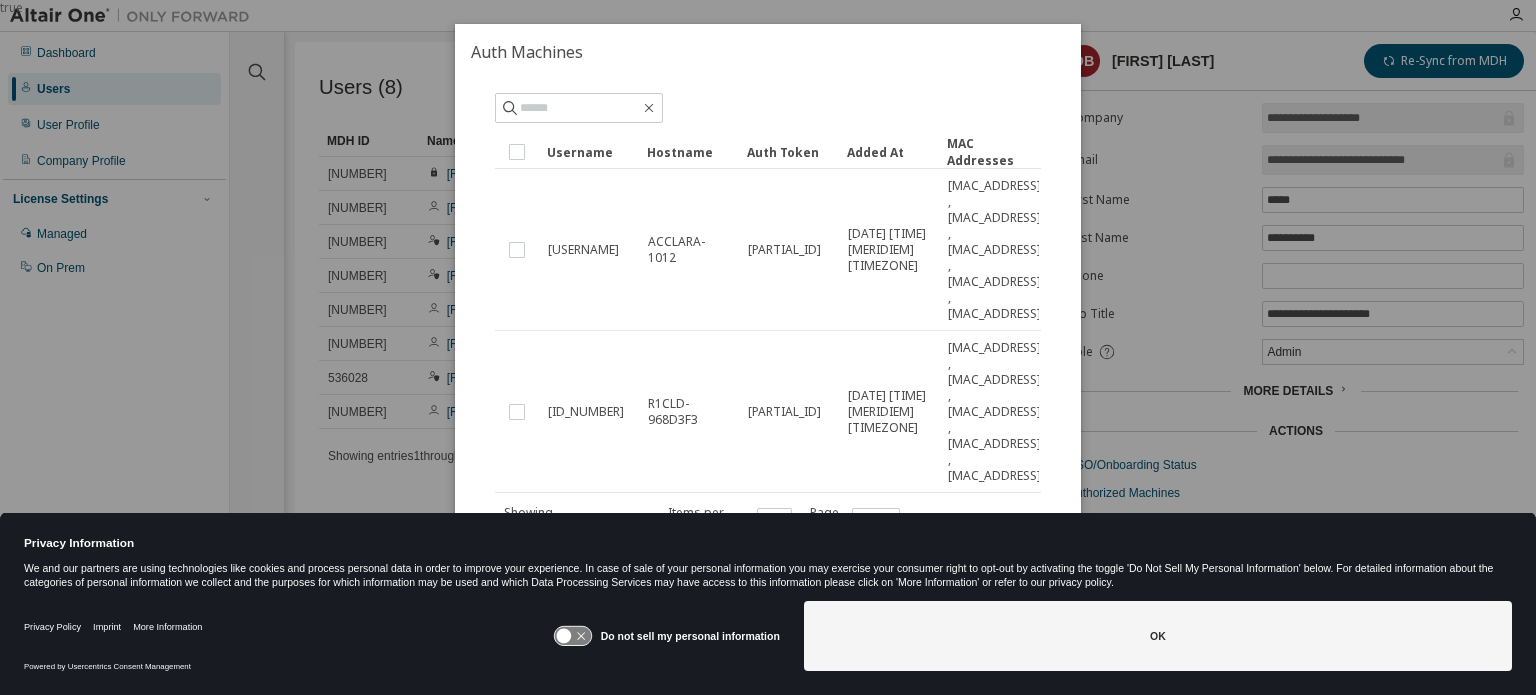 click 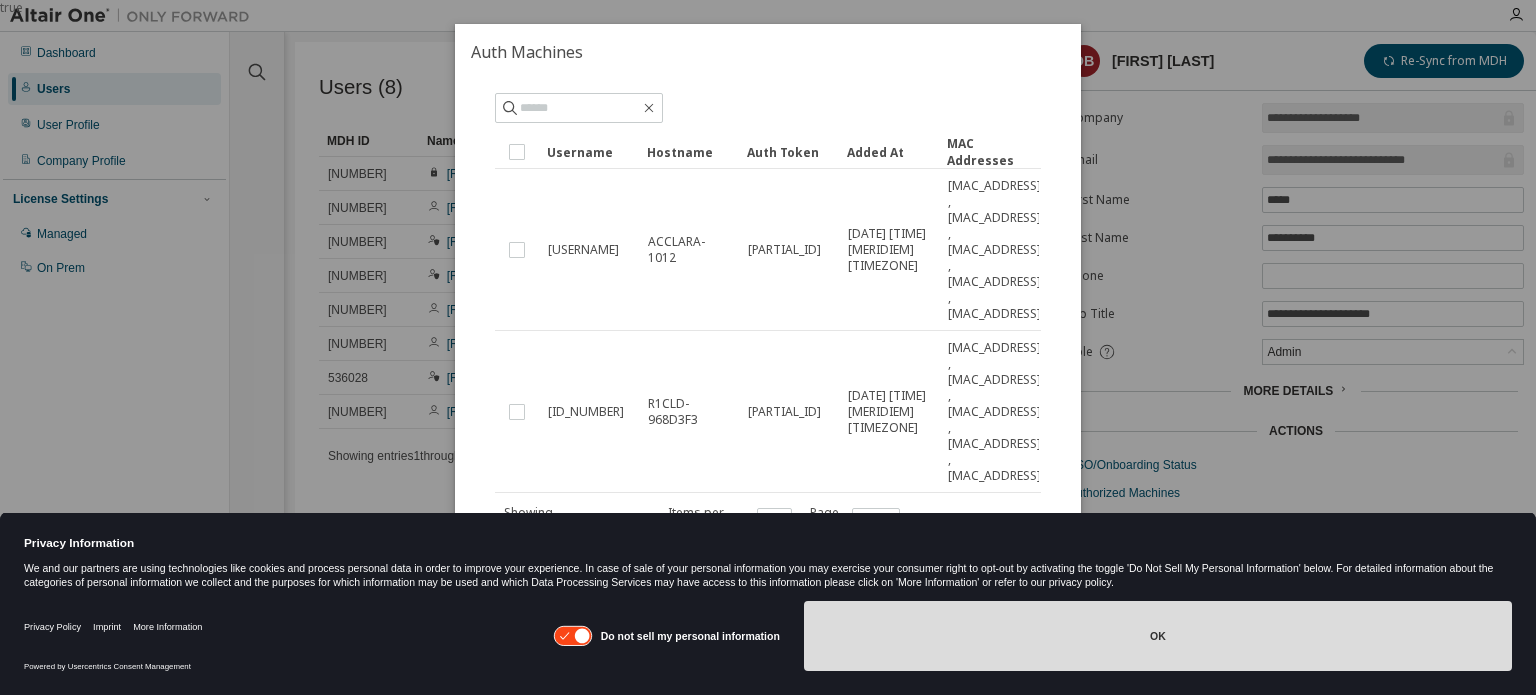 click on "OK" at bounding box center (1158, 636) 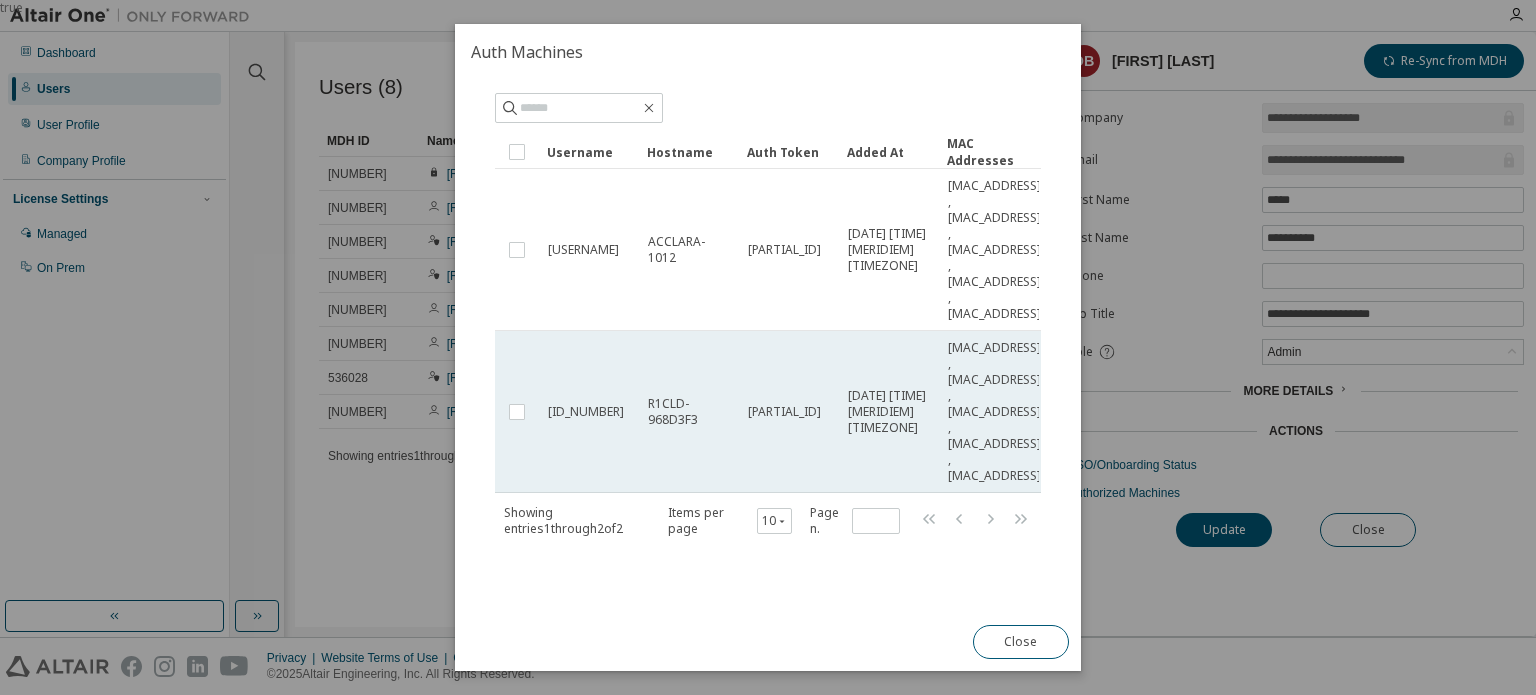 scroll, scrollTop: 0, scrollLeft: 0, axis: both 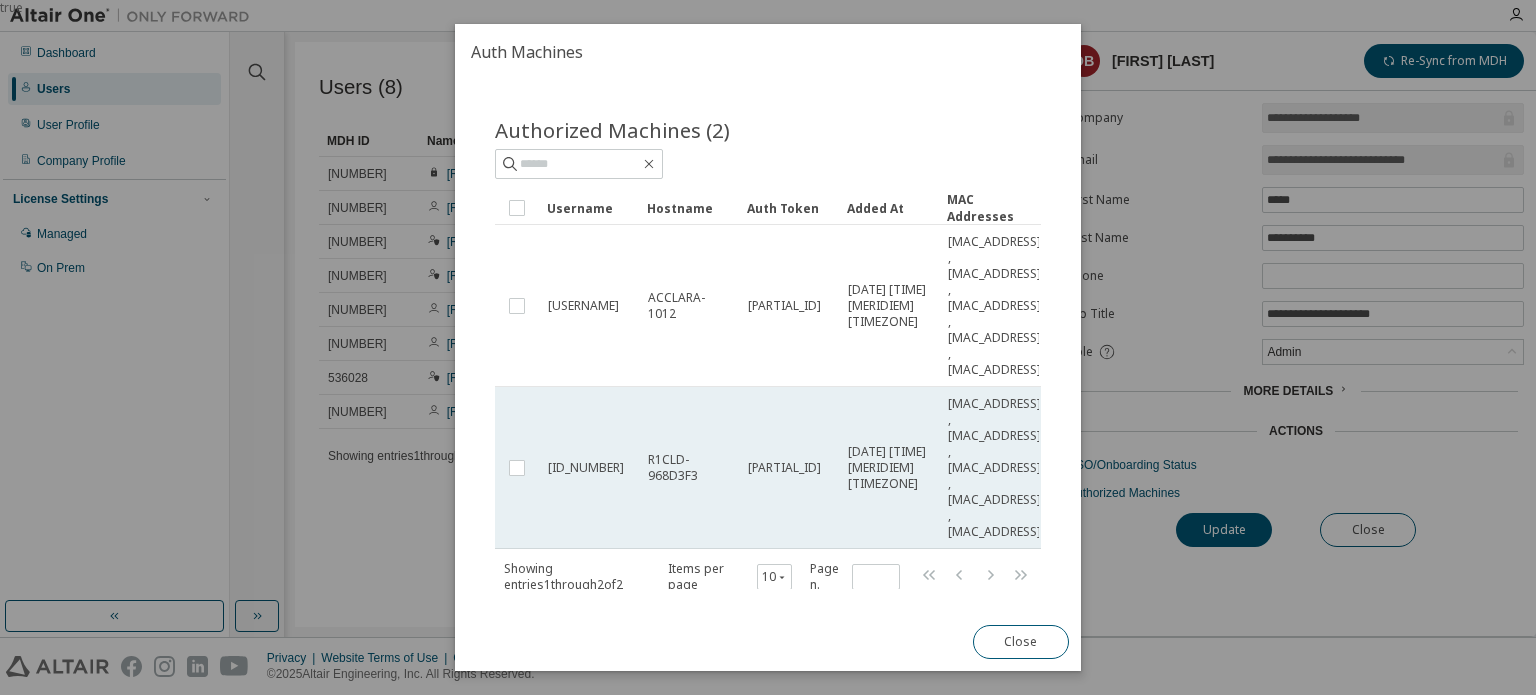 click on "2024-11-01 01:47:14 PM UTC" at bounding box center (889, 468) 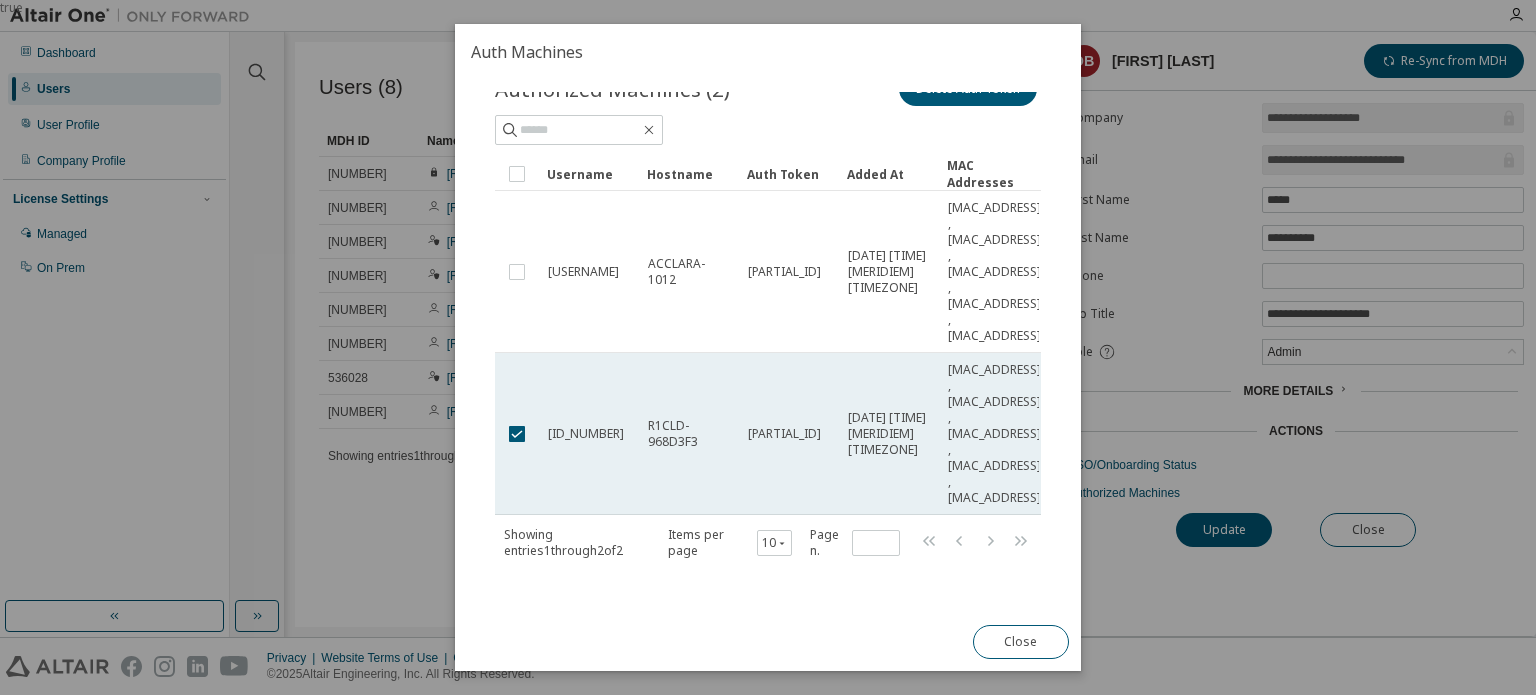 scroll, scrollTop: 0, scrollLeft: 0, axis: both 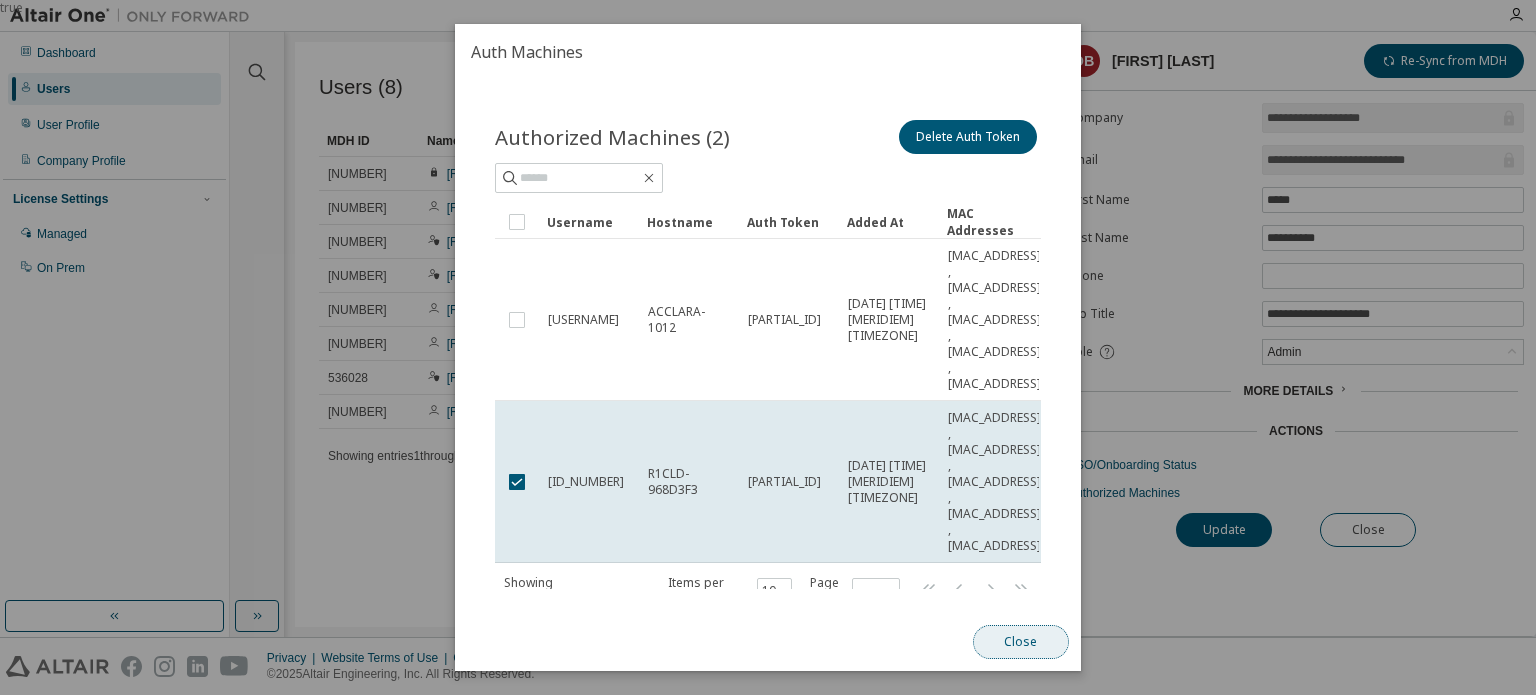click on "Close" at bounding box center [1021, 642] 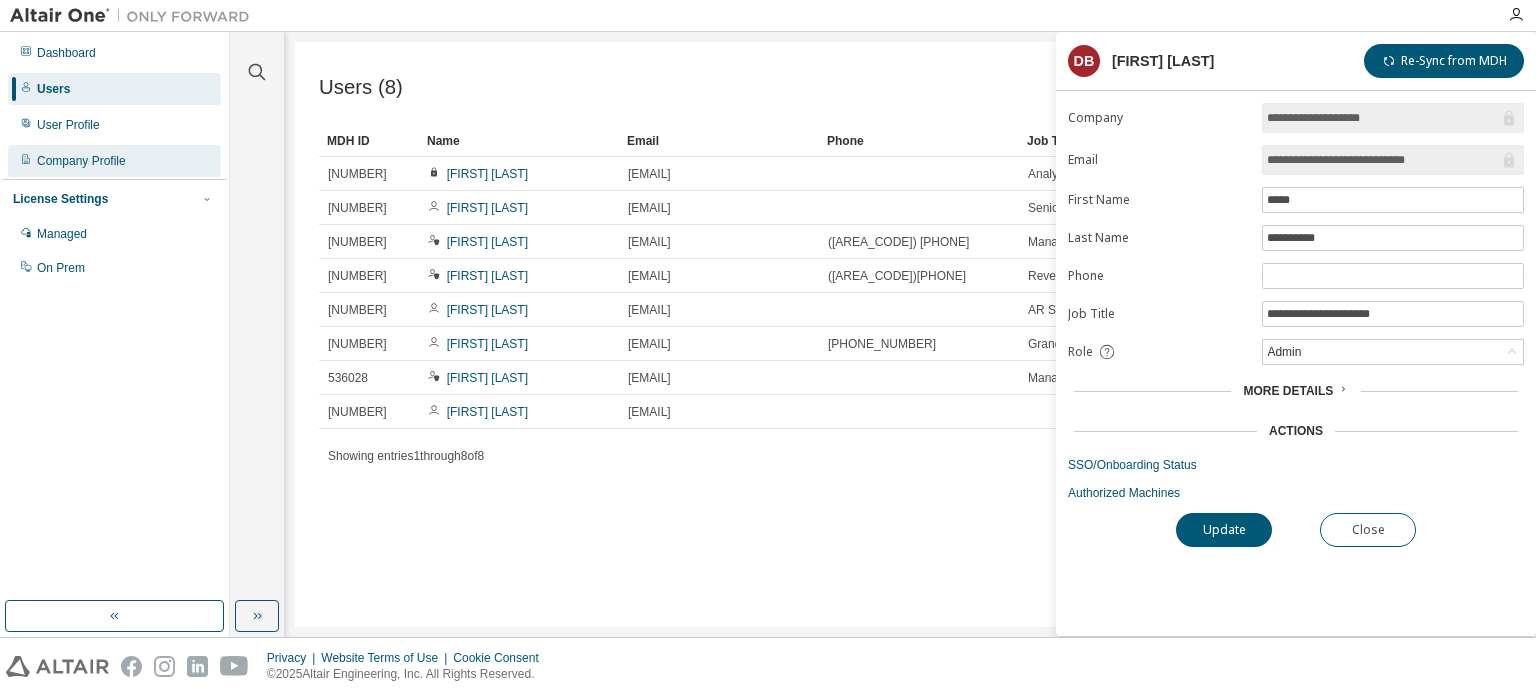 click on "Company Profile" at bounding box center (81, 161) 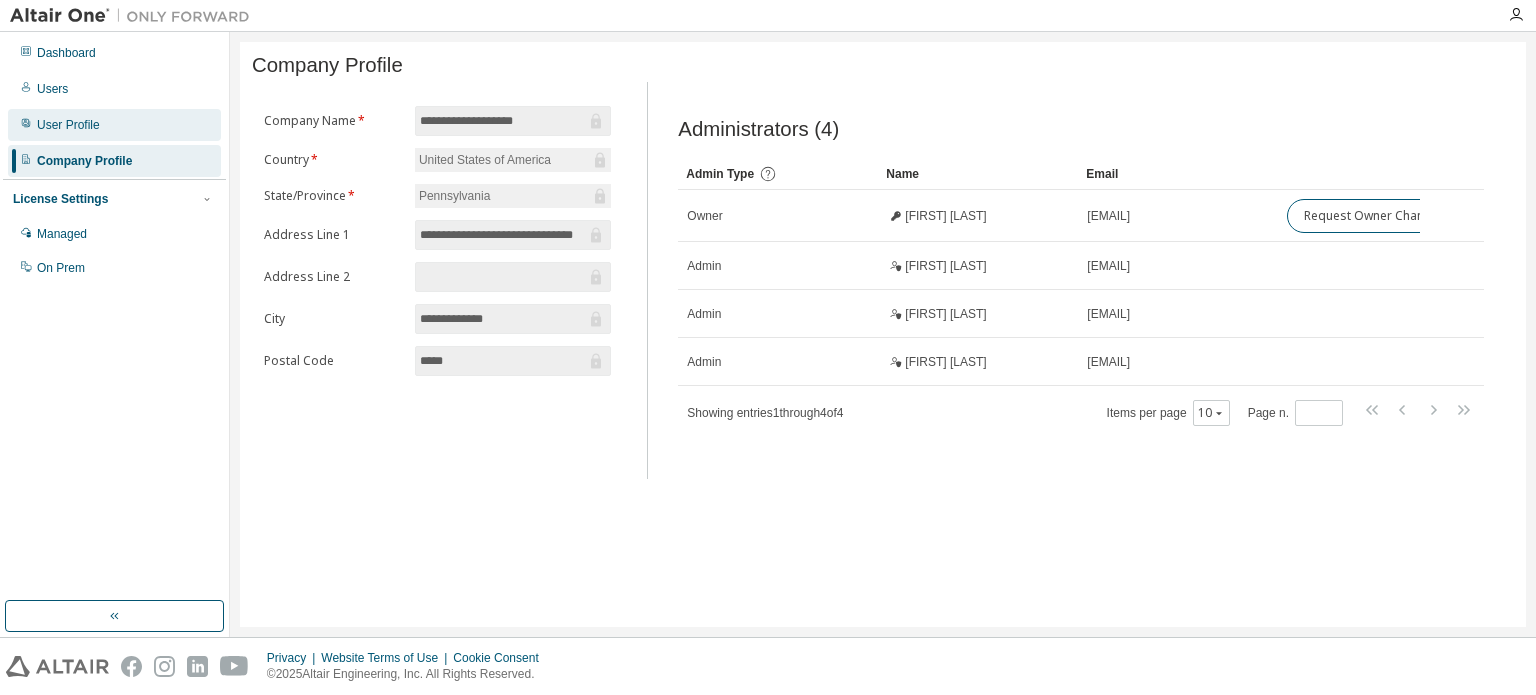 click on "User Profile" at bounding box center (68, 125) 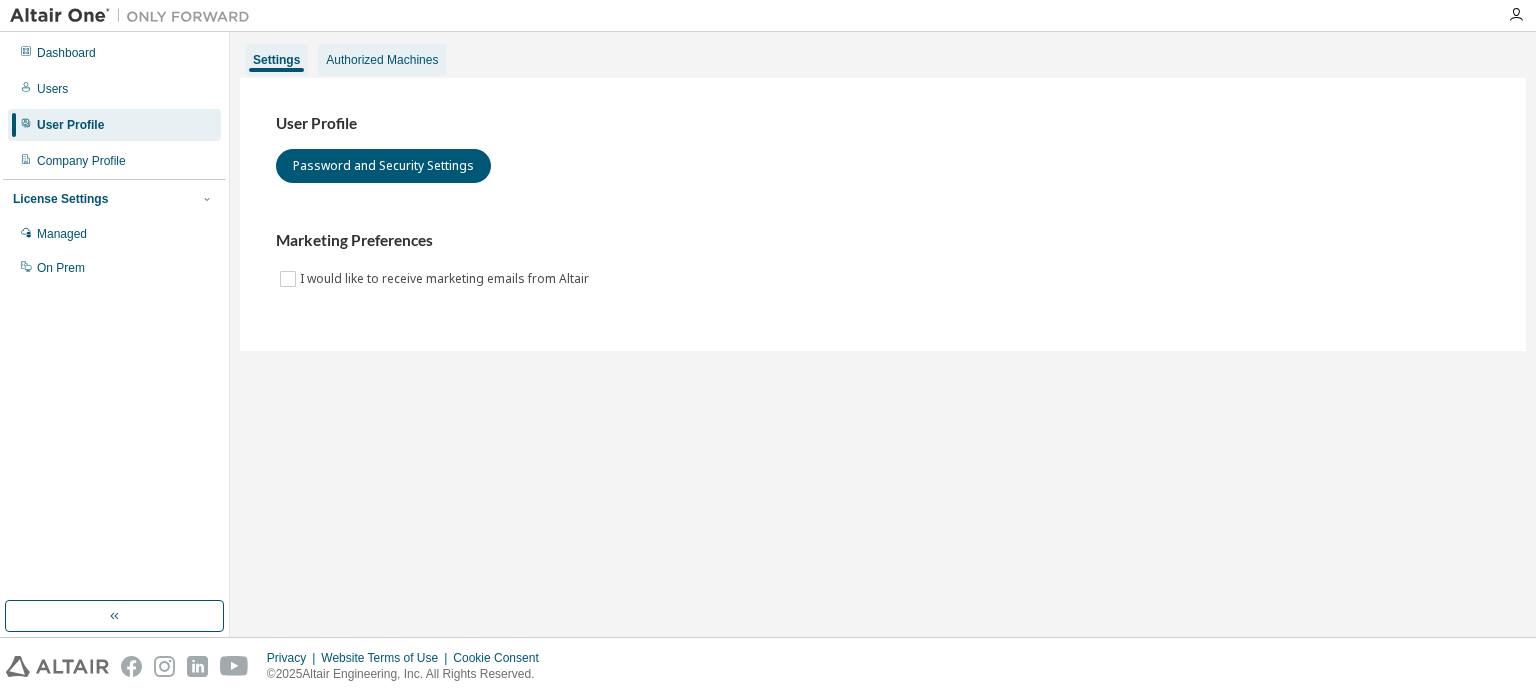 click on "Authorized Machines" at bounding box center (382, 60) 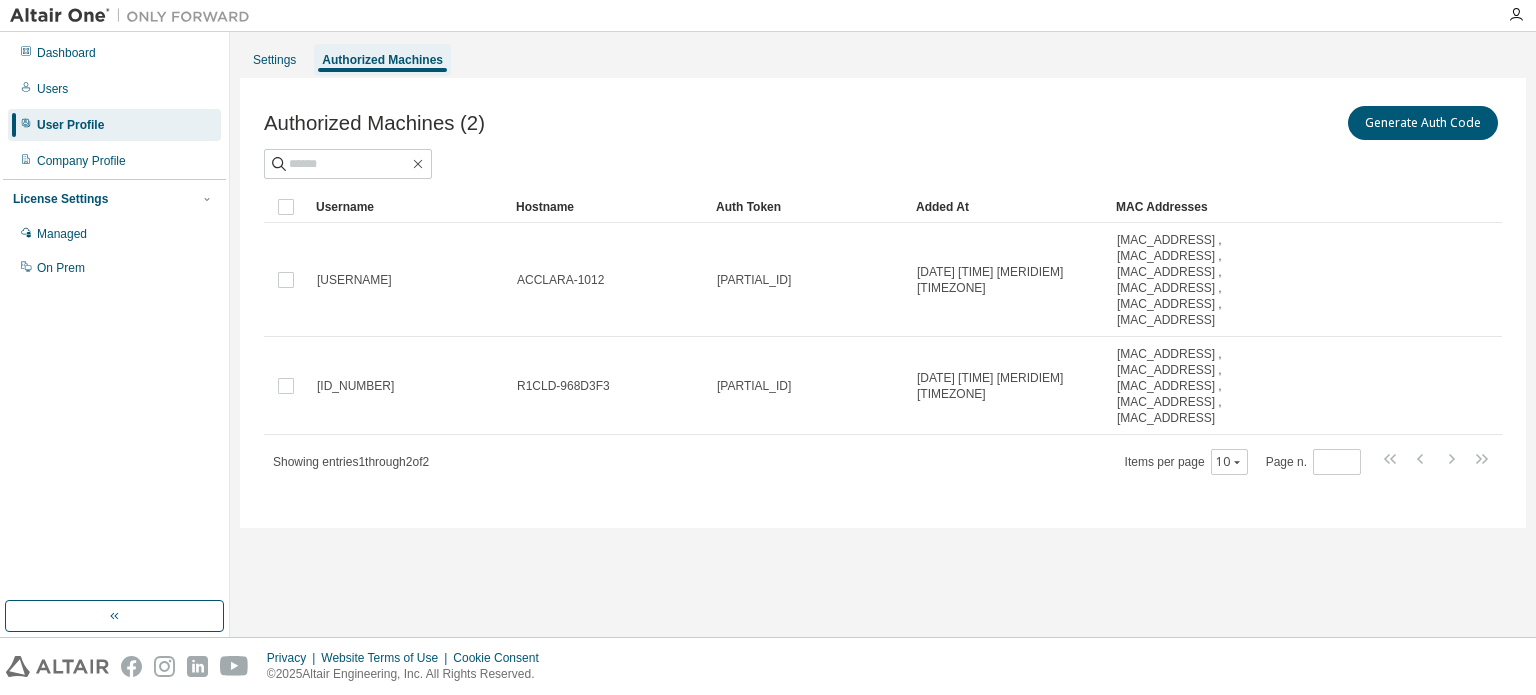 click on "Authorized Machines (2) Generate Auth Code" at bounding box center [883, 123] 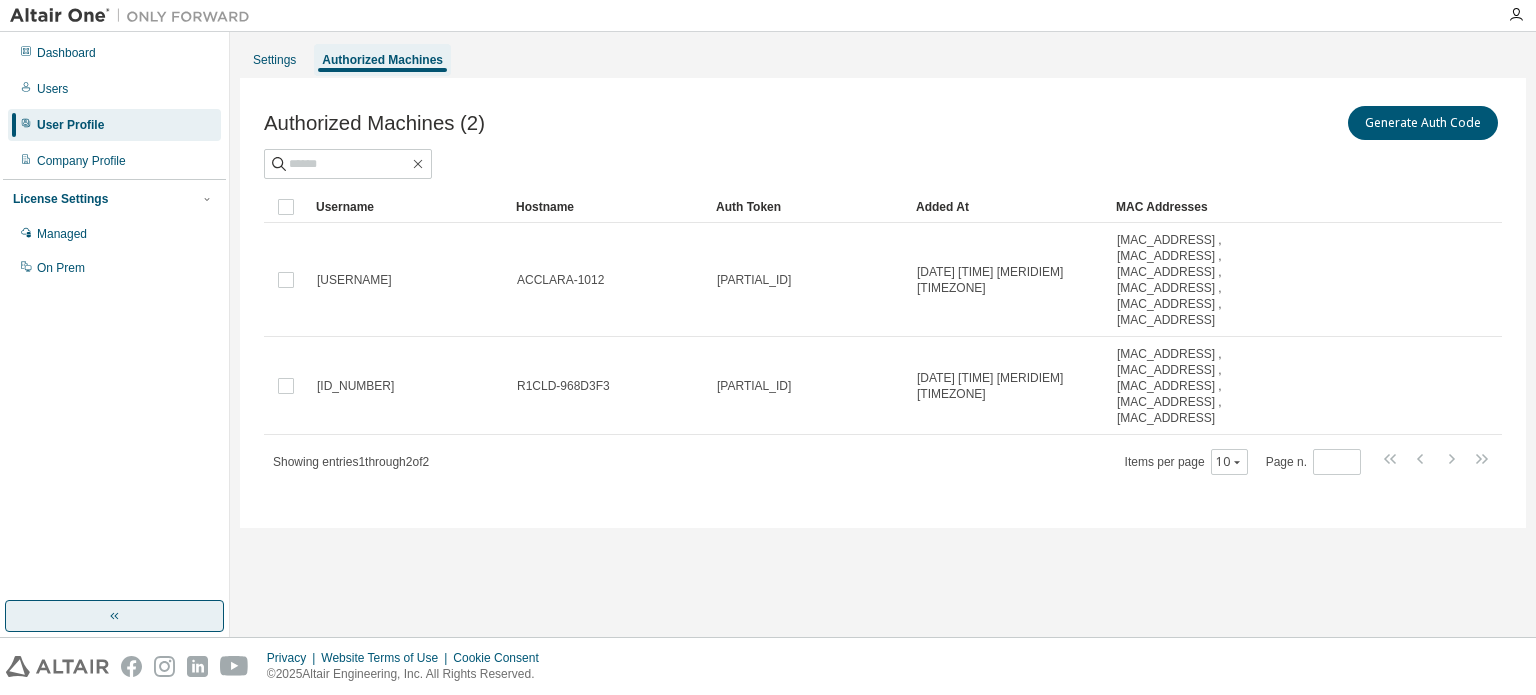 click 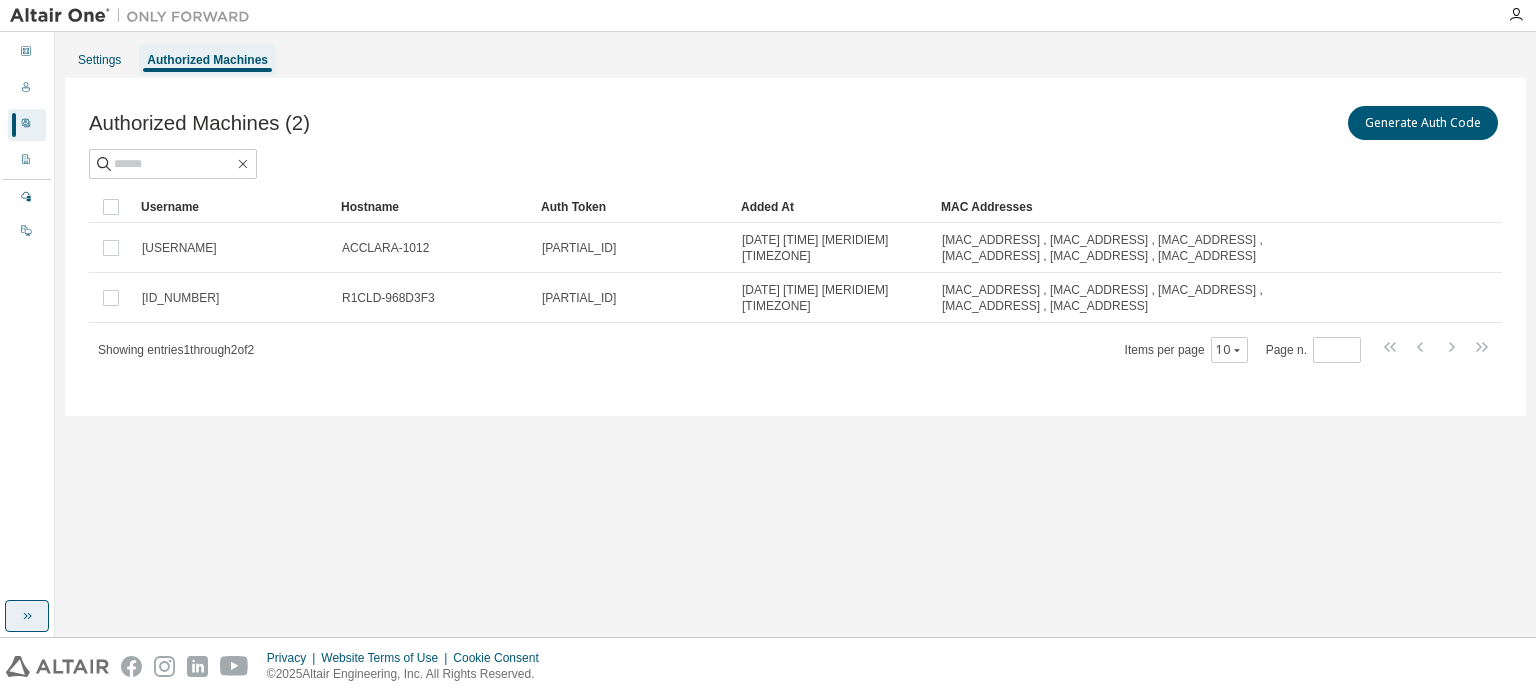 click at bounding box center [135, 16] 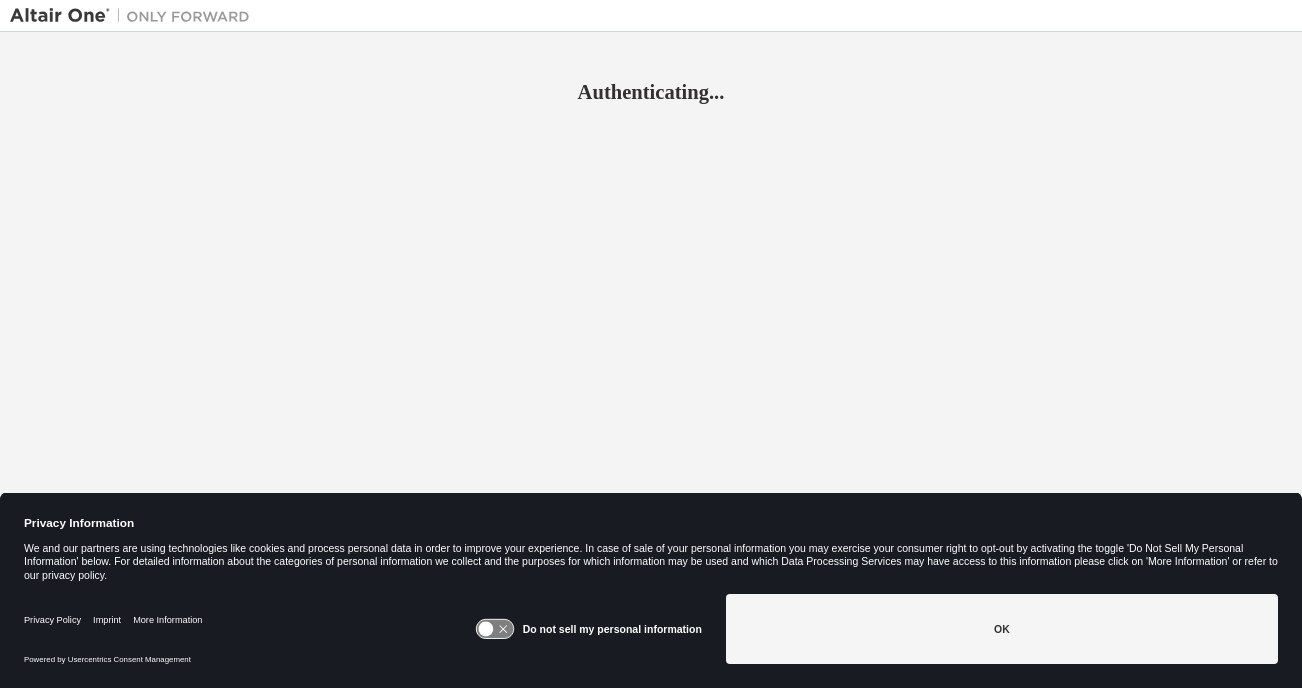 scroll, scrollTop: 0, scrollLeft: 0, axis: both 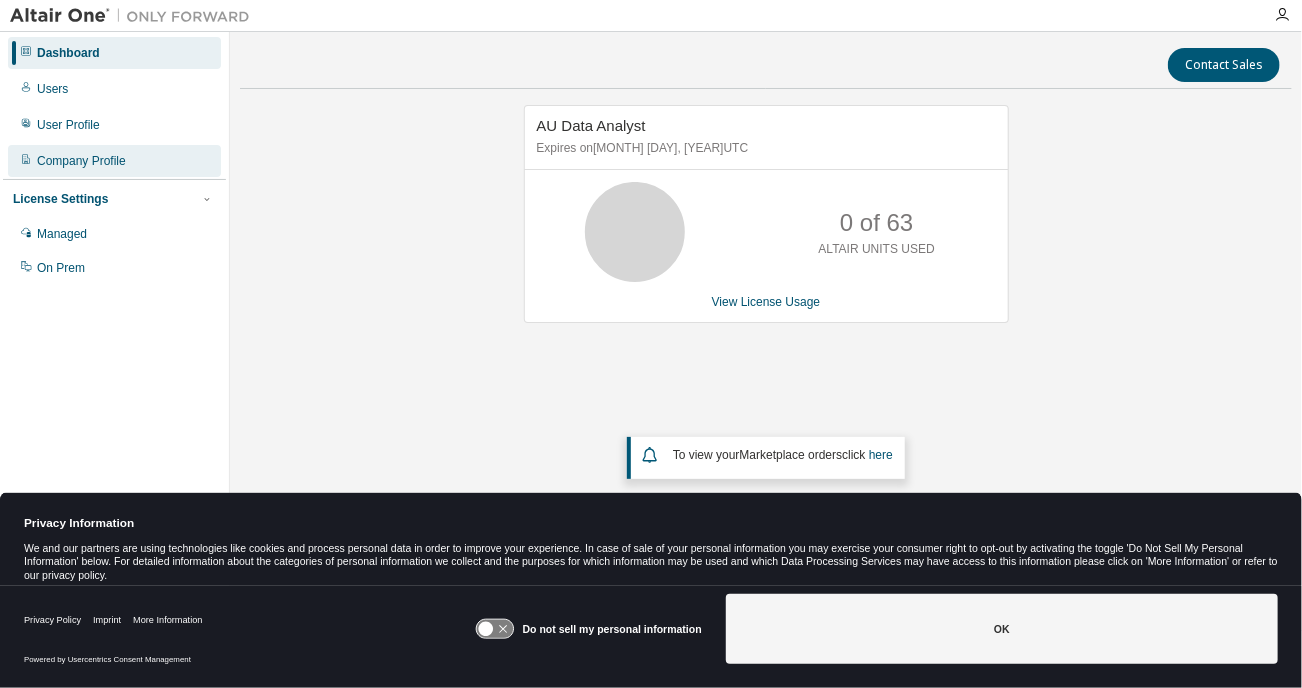 click on "Company Profile" at bounding box center (81, 161) 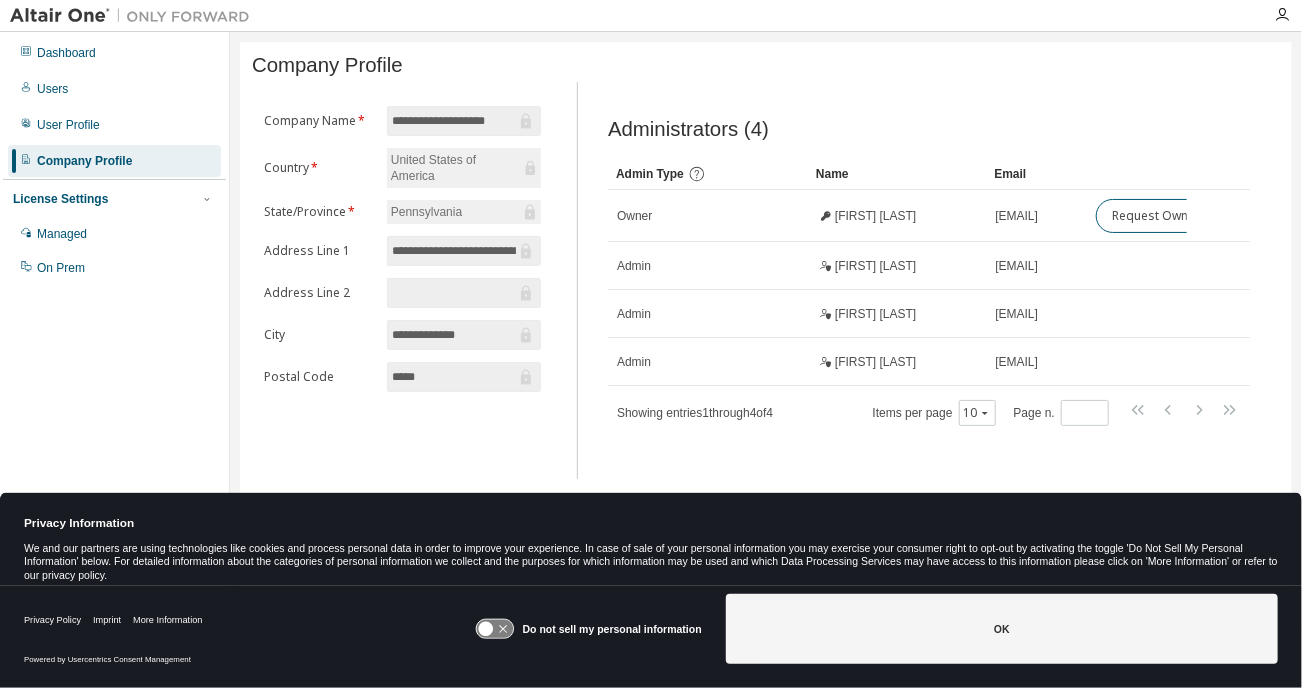 click on "Administrators (4) Clear Load Save Save As Field Operator Value Select filter Select operand Add criteria Search Admin Type Name Email Owner Johan Knap johan.knap@tegriarcm.com Request Owner Change Admin Cindy Razzi cindy.razzi@acclara.com Admin David Buffington david.buffington@acclara.com Admin Cindy Razzi crazzi@r1rcm.com Showing entries  1  through  4  of  4 Items per page 10 Page n. *" at bounding box center (929, 286) 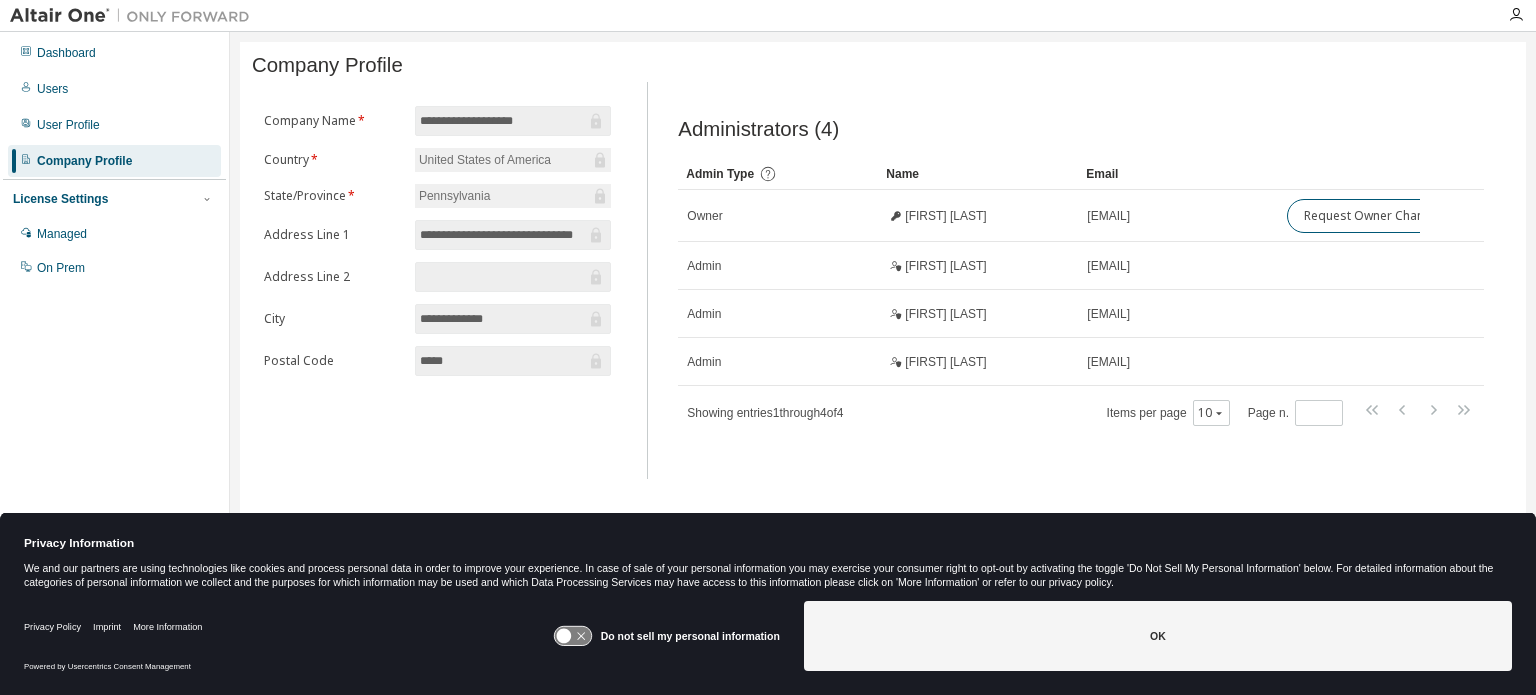 click on "Administrators (4) Clear Load Save Save As Field Operator Value Select filter Select operand Add criteria Search Admin Type Name Email Owner Johan Knap johan.knap@tegriarcm.com Request Owner Change Admin Cindy Razzi cindy.razzi@acclara.com Admin David Buffington david.buffington@acclara.com Admin Cindy Razzi crazzi@r1rcm.com Showing entries  1  through  4  of  4 Items per page 10 Page n. *" at bounding box center [1081, 286] 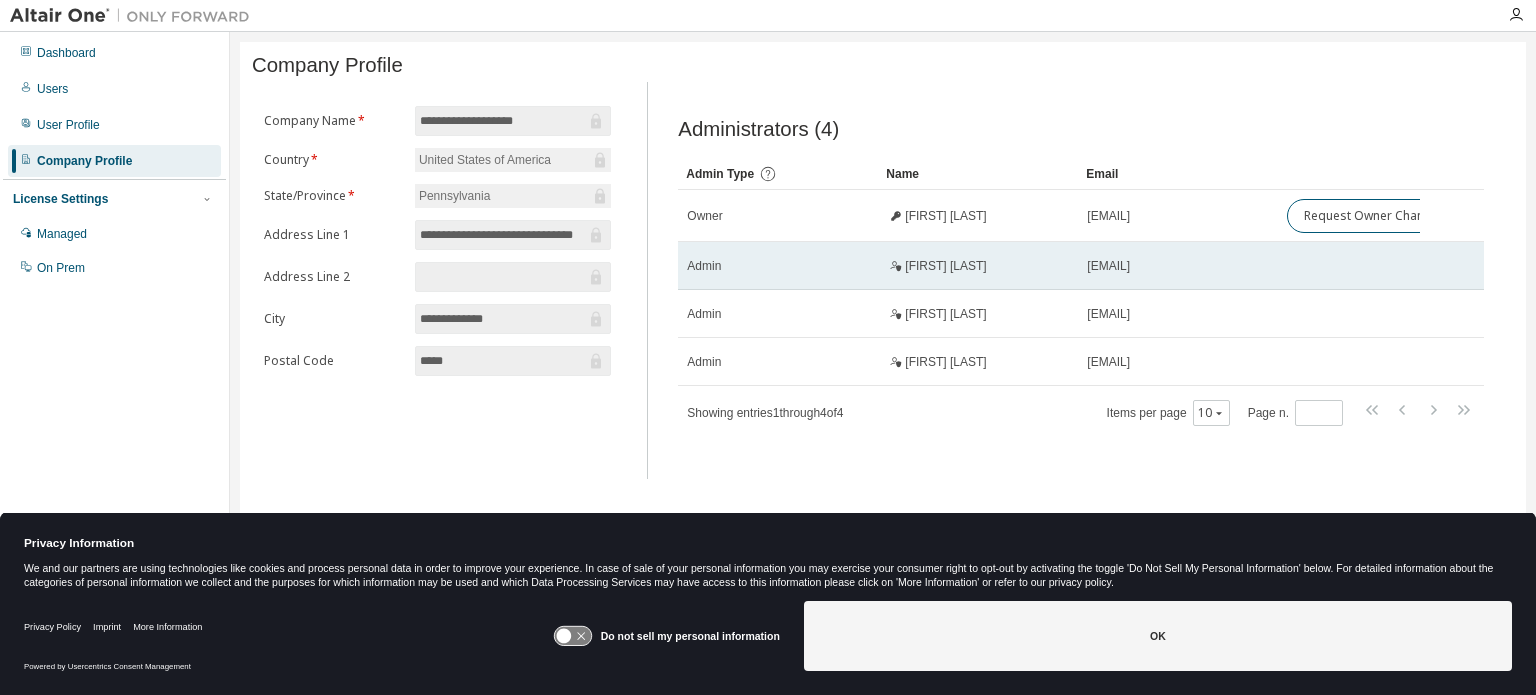 click on "Cindy Razzi" at bounding box center (978, 266) 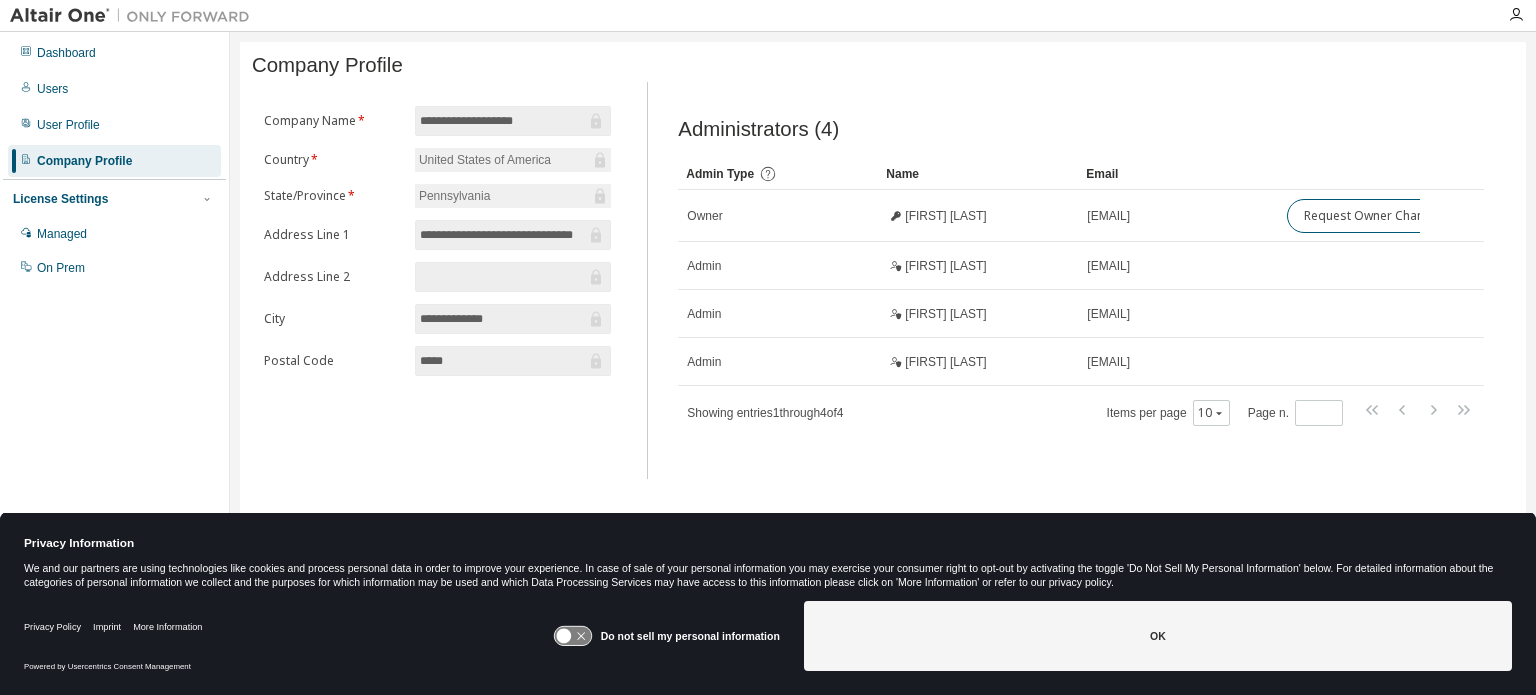 click on "**********" at bounding box center [437, 280] 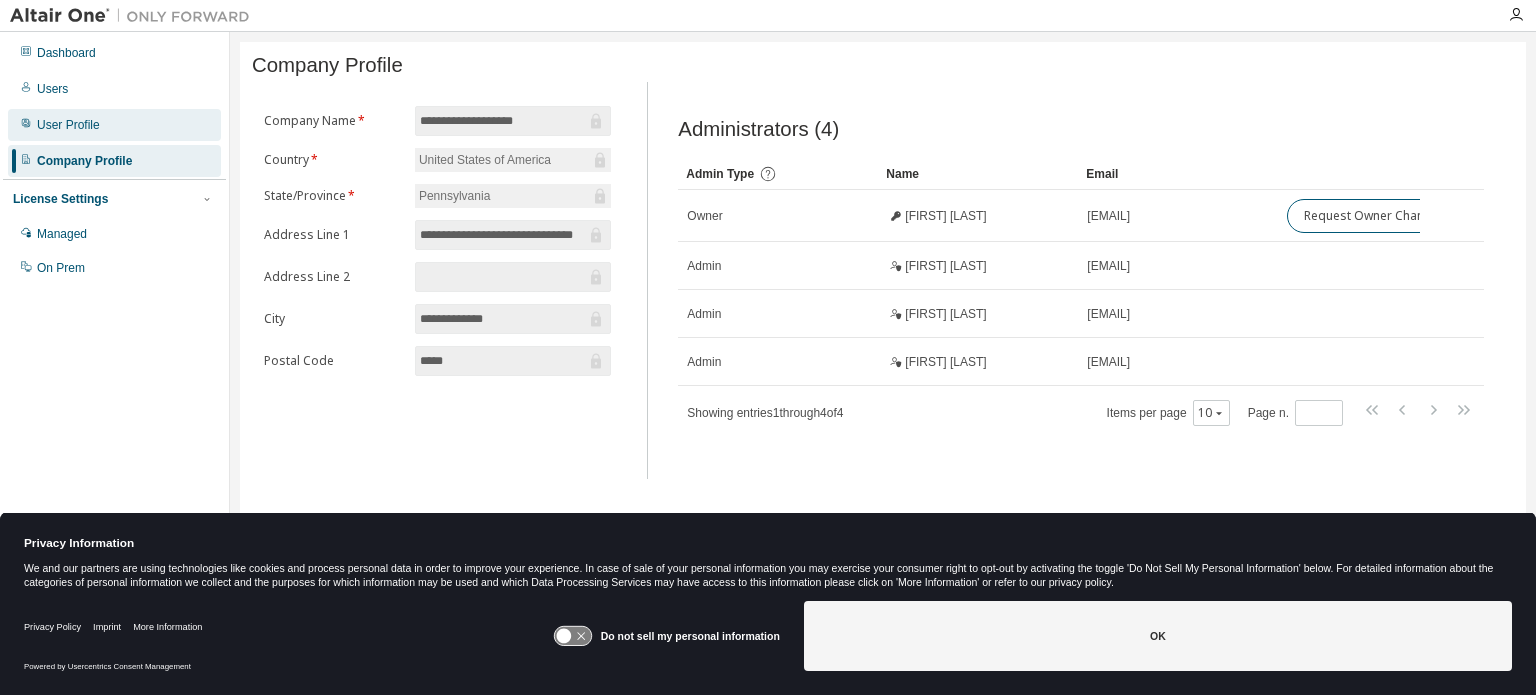 click on "User Profile" at bounding box center (114, 125) 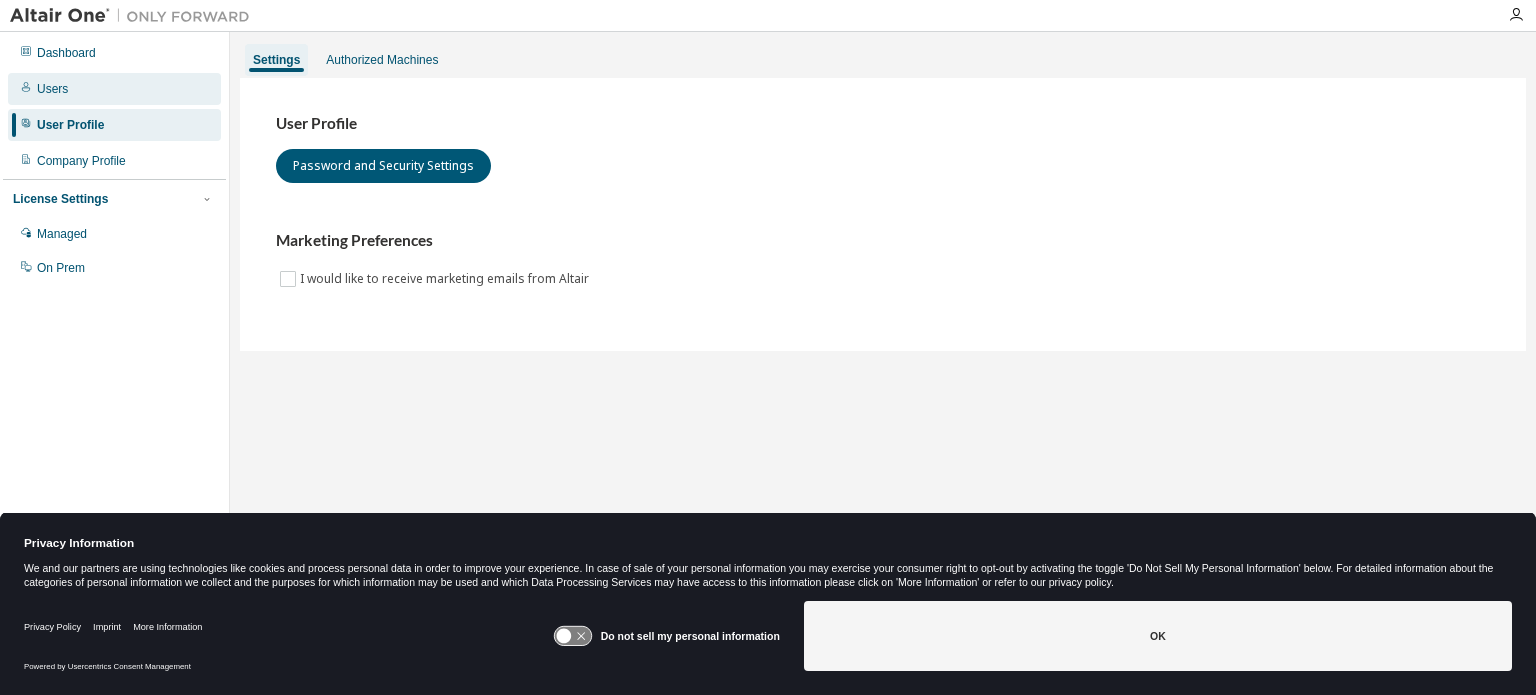 click on "Users" at bounding box center (114, 89) 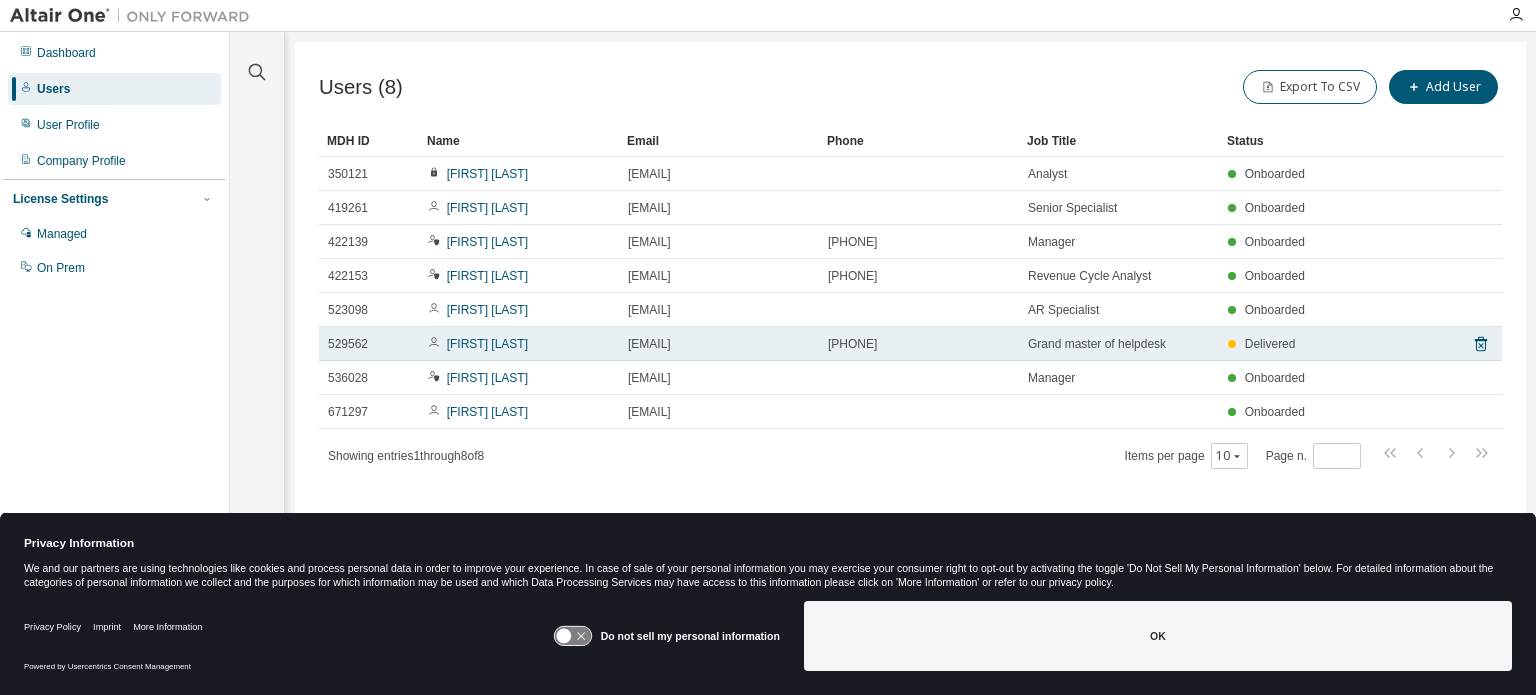 click on "Grand master of helpdesk" at bounding box center [1119, 344] 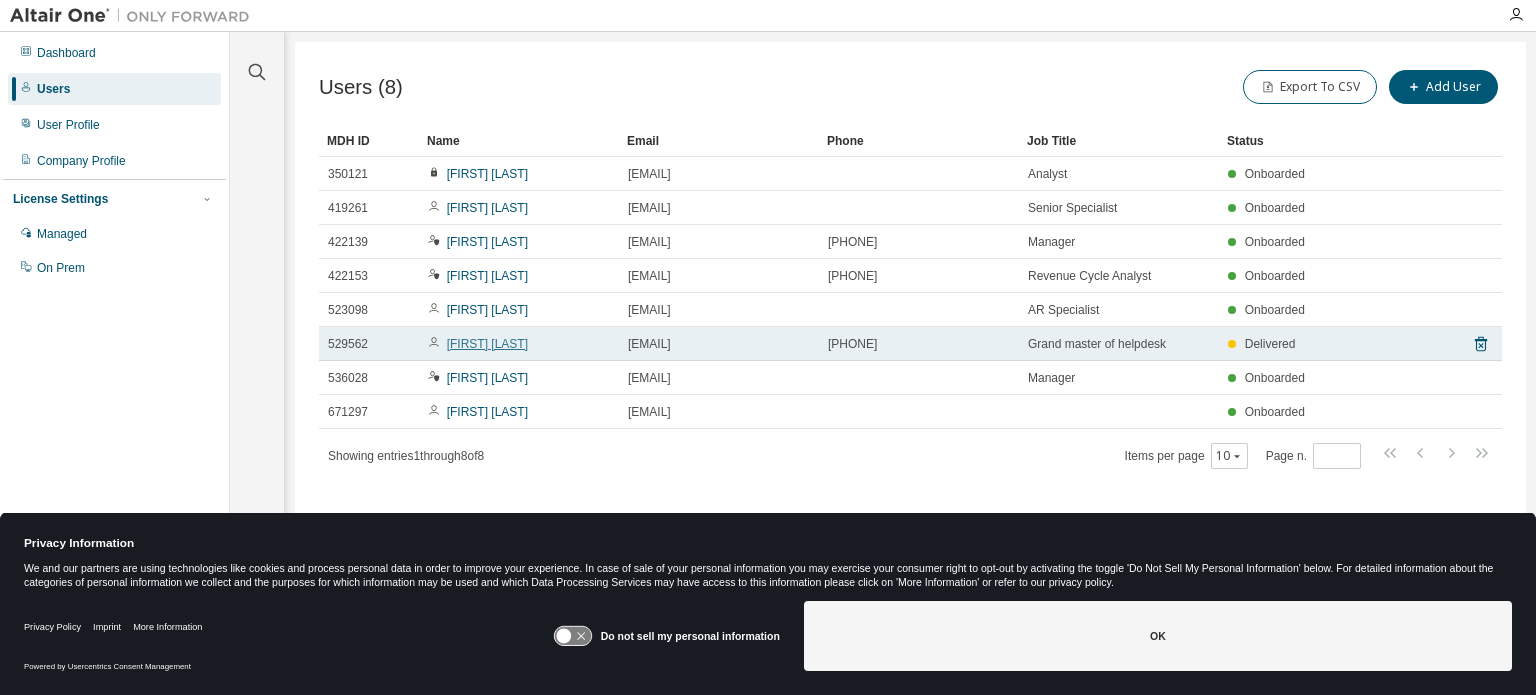 click on "Benjamin Nunez" at bounding box center (487, 344) 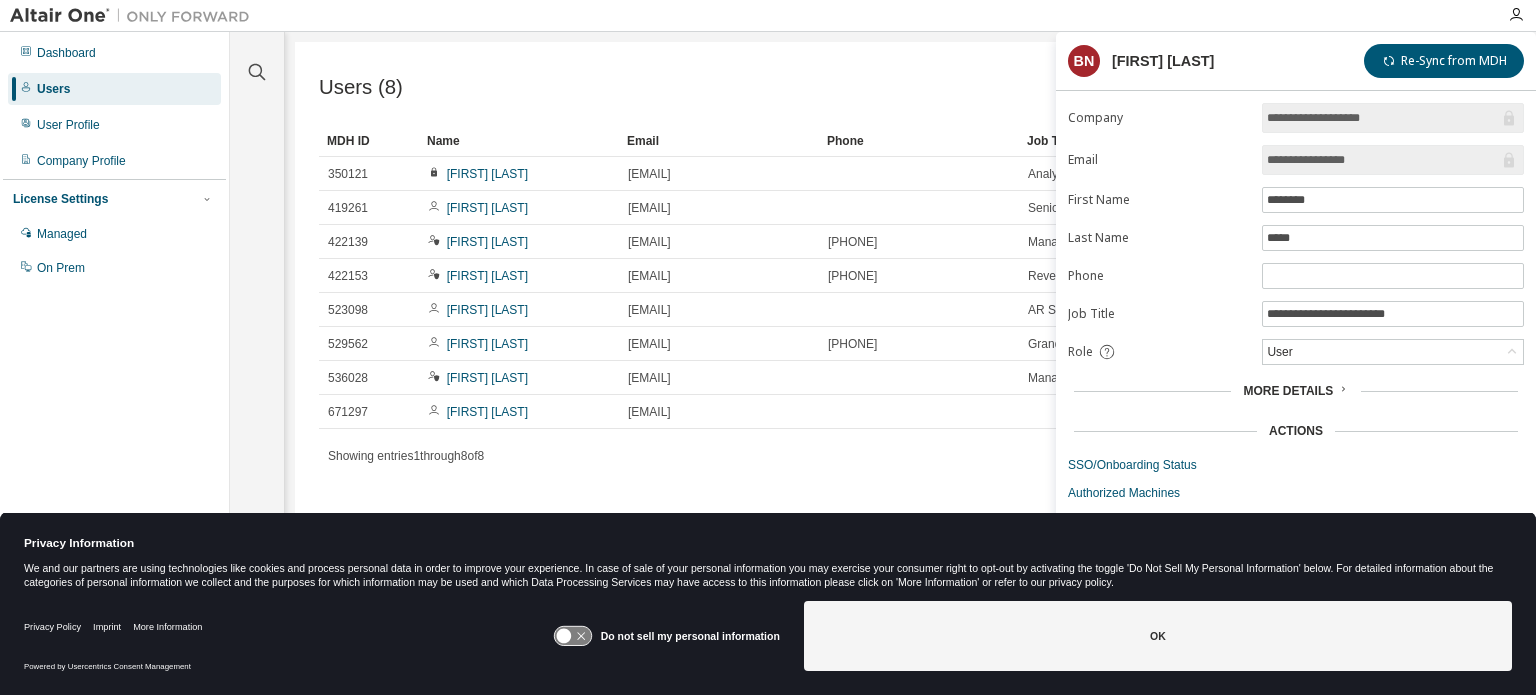click 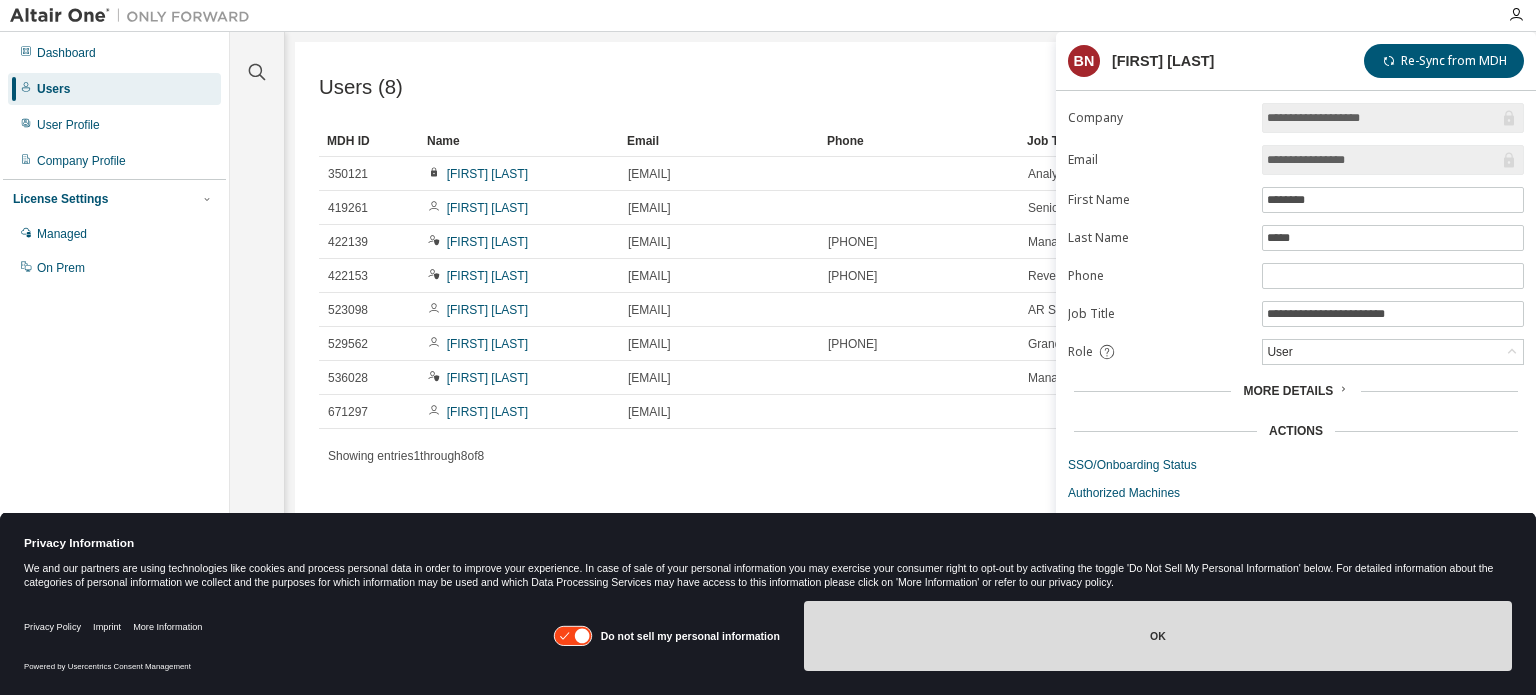 click on "OK" at bounding box center [1158, 636] 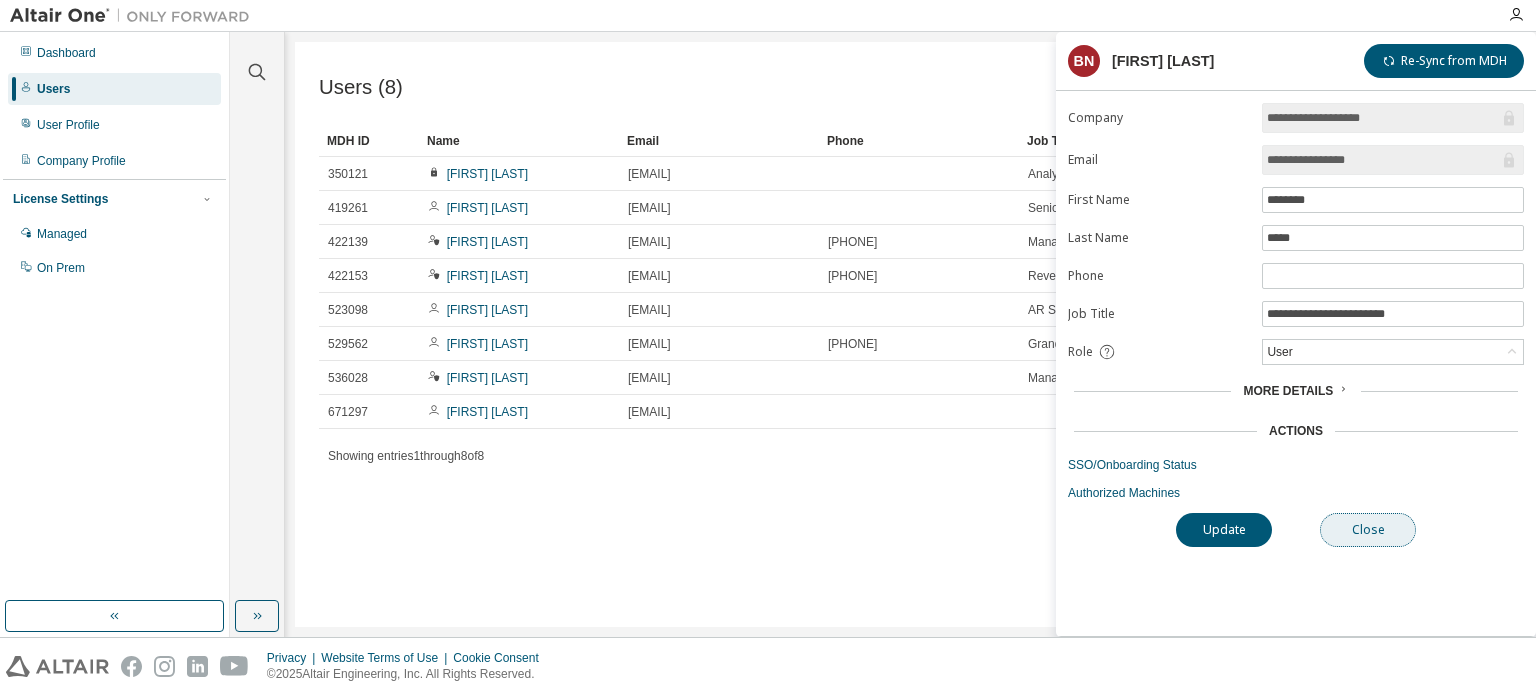 click on "Close" at bounding box center [1368, 530] 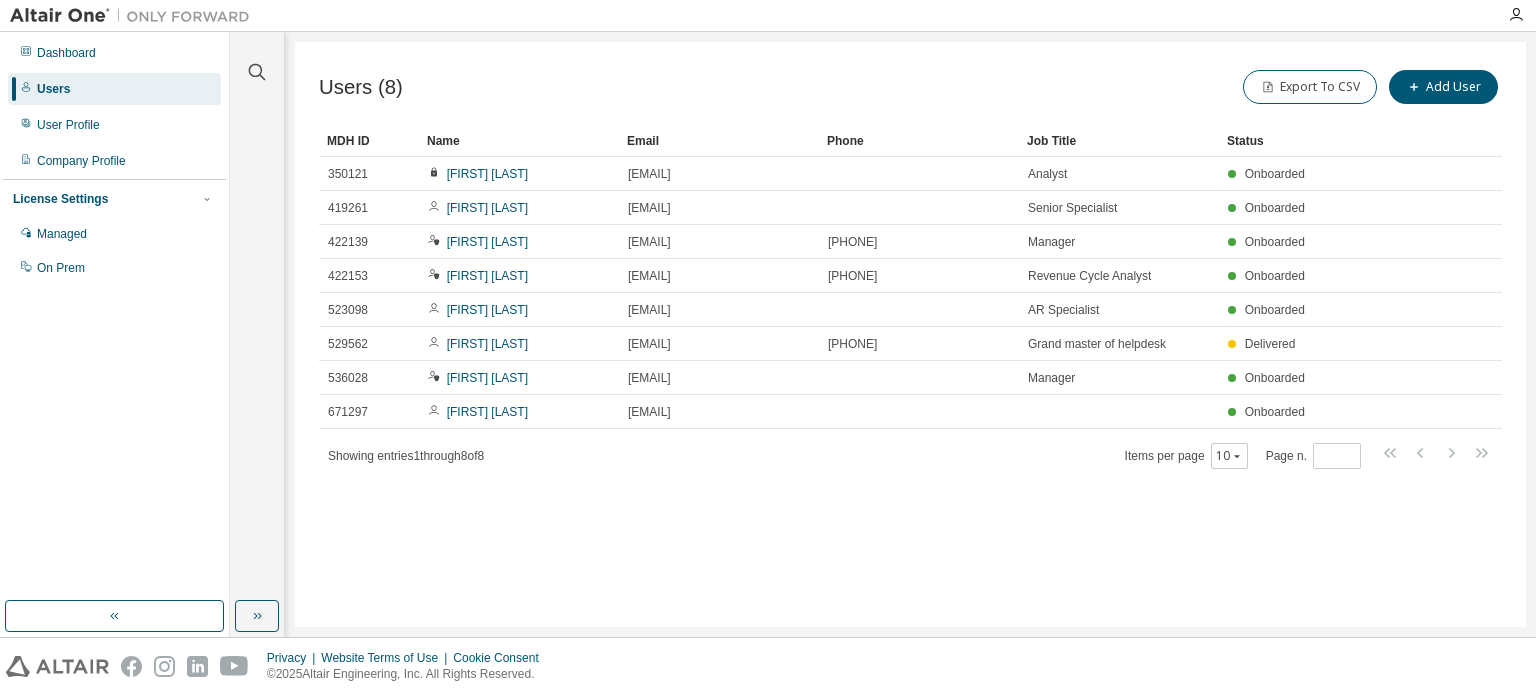 click on "Users (8) Export To CSV Add User" at bounding box center [910, 87] 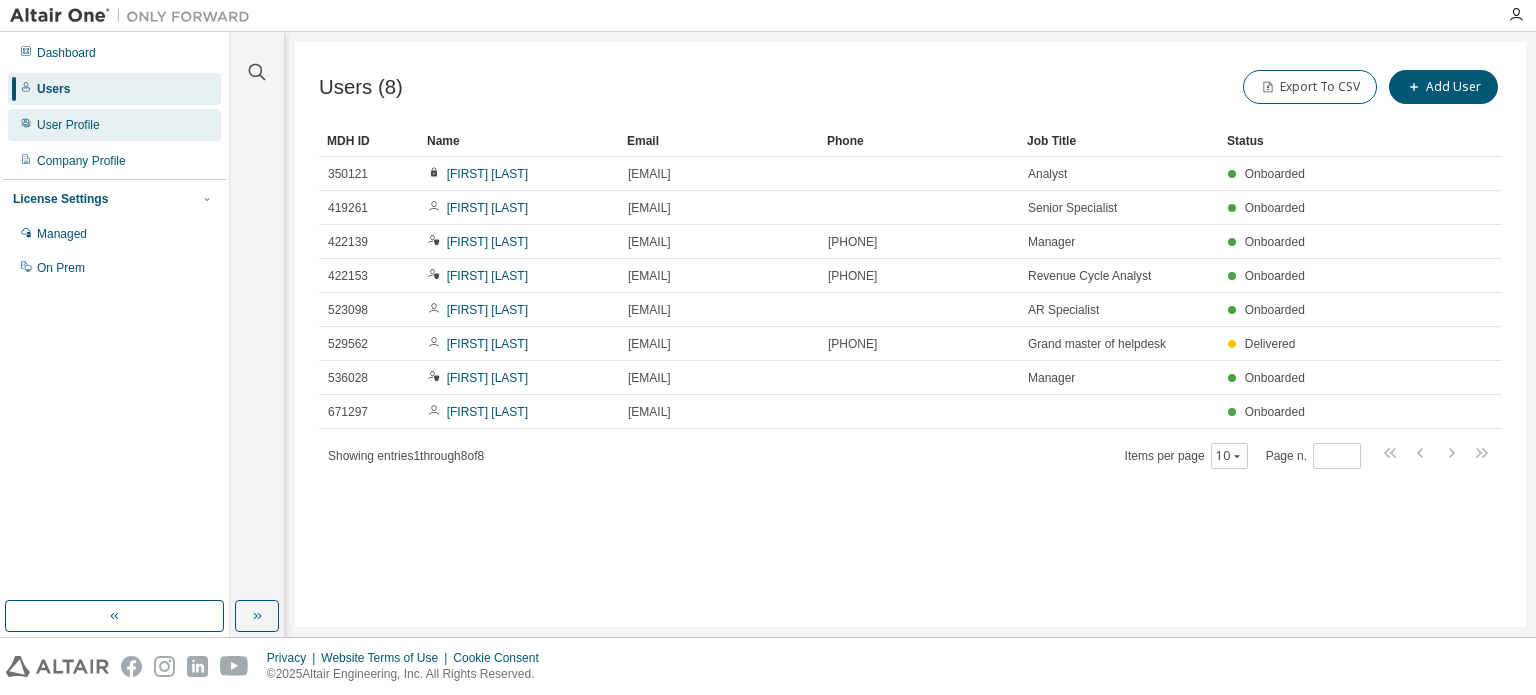 click on "User Profile" at bounding box center (114, 125) 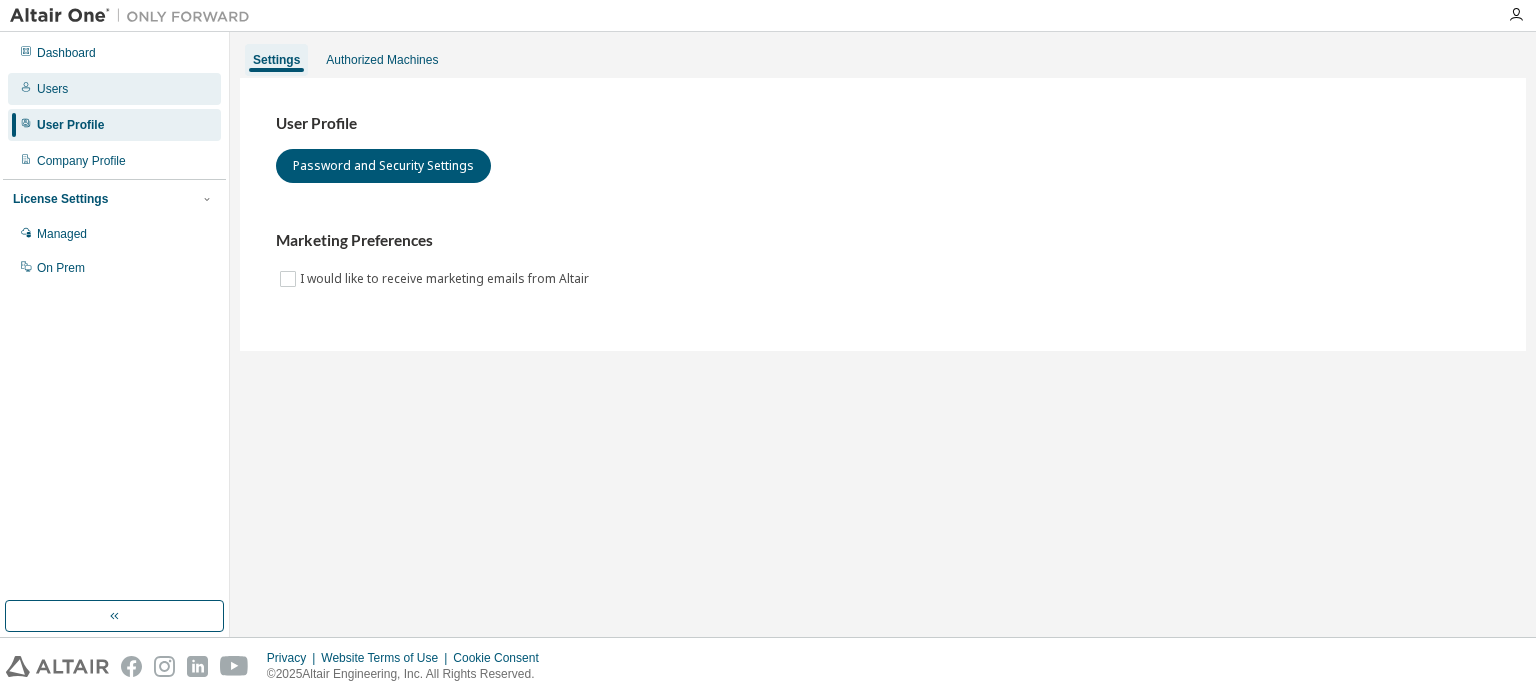 click on "Users" at bounding box center [114, 89] 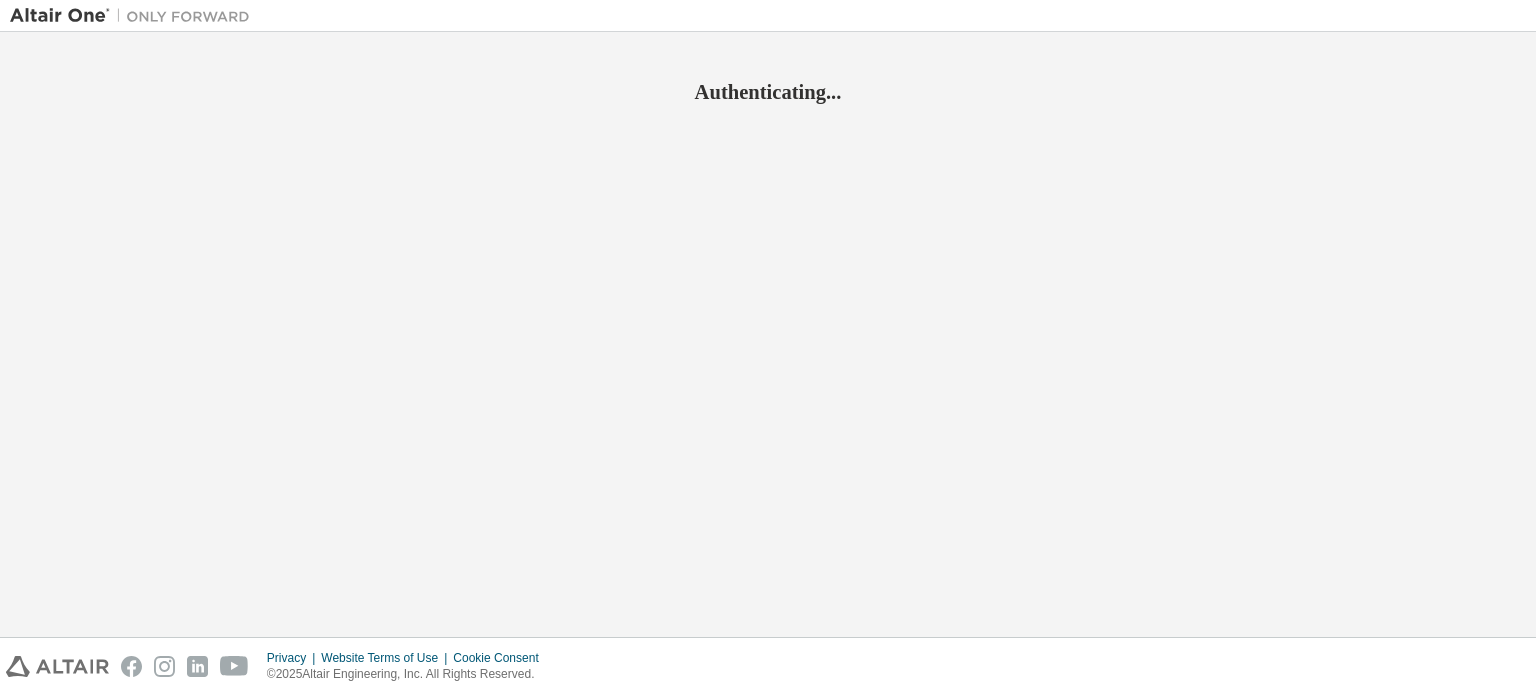 scroll, scrollTop: 0, scrollLeft: 0, axis: both 